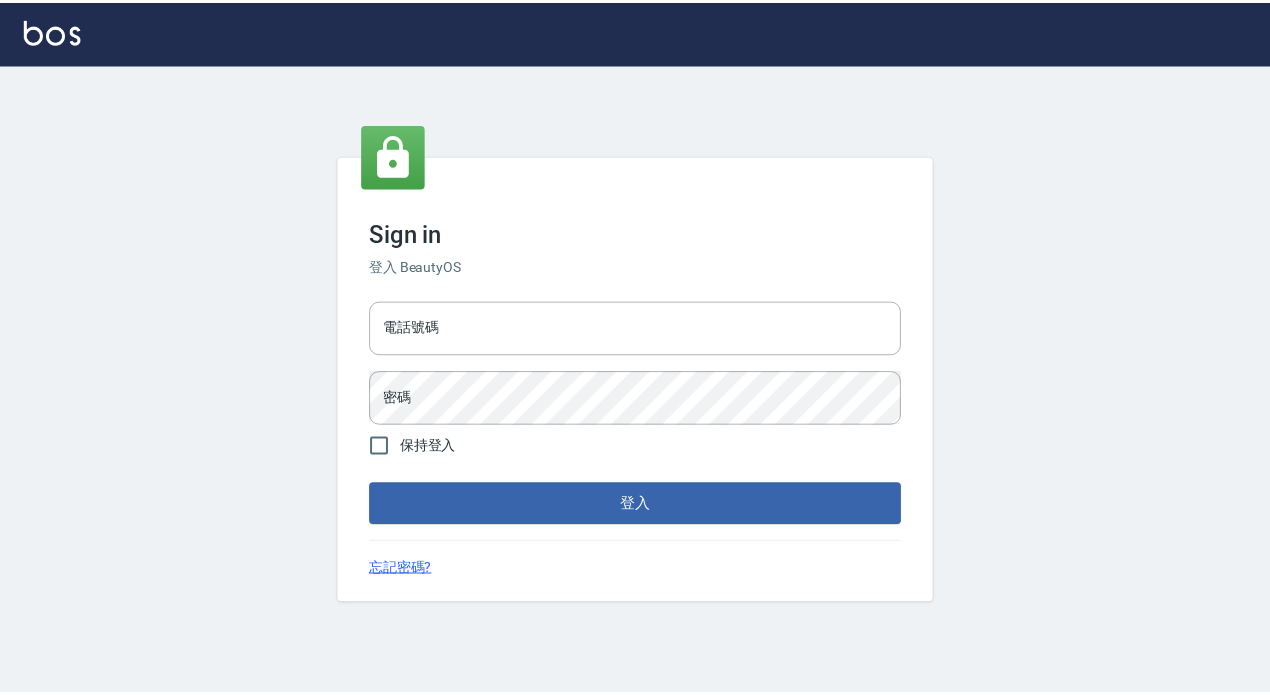 scroll, scrollTop: 0, scrollLeft: 0, axis: both 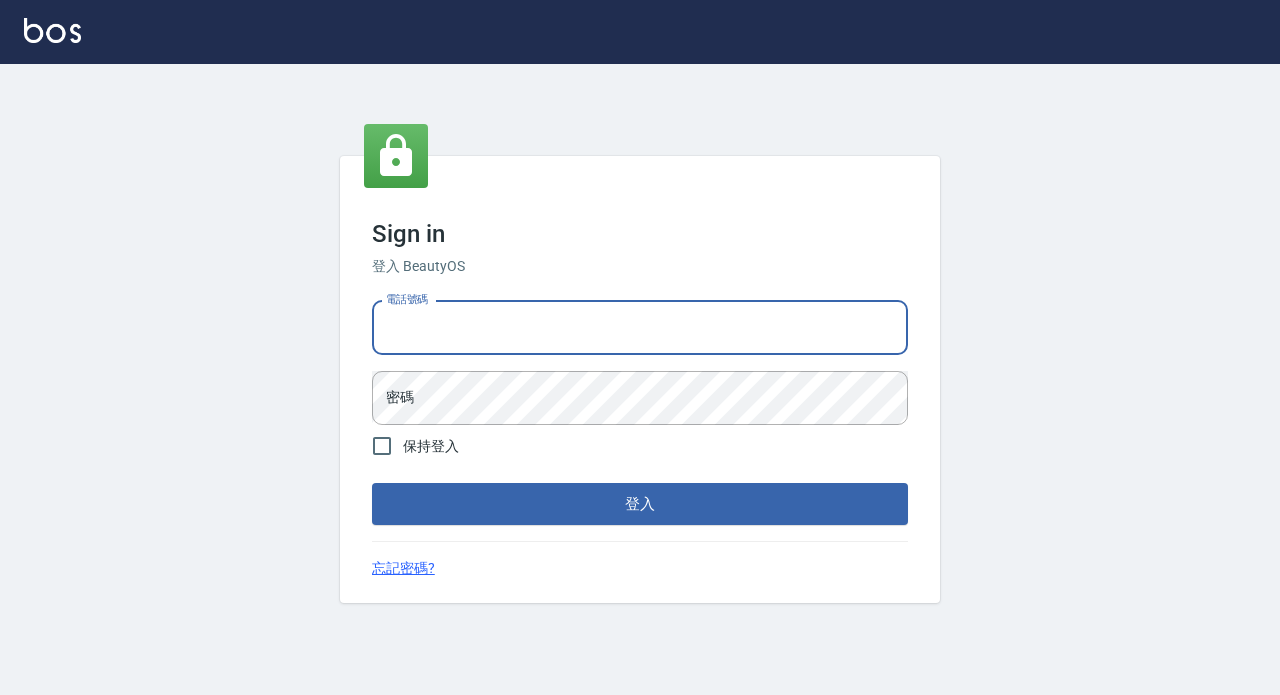 click on "電話號碼" at bounding box center (640, 328) 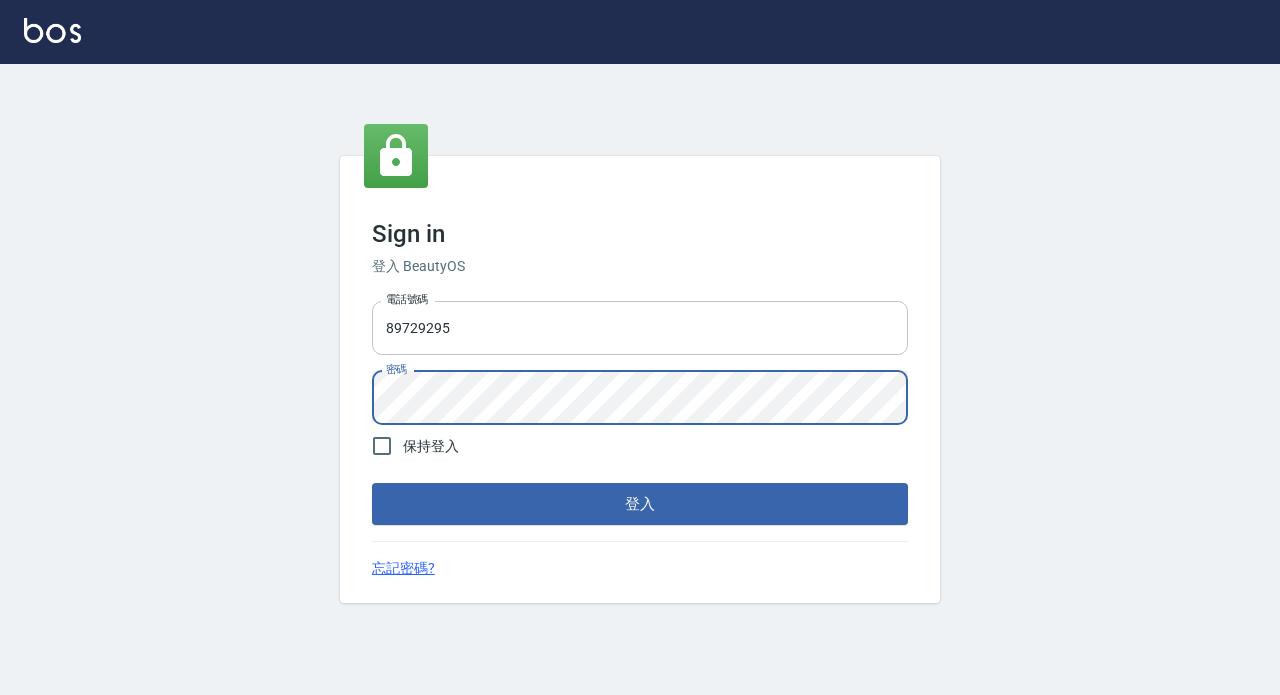 click on "登入" at bounding box center (640, 504) 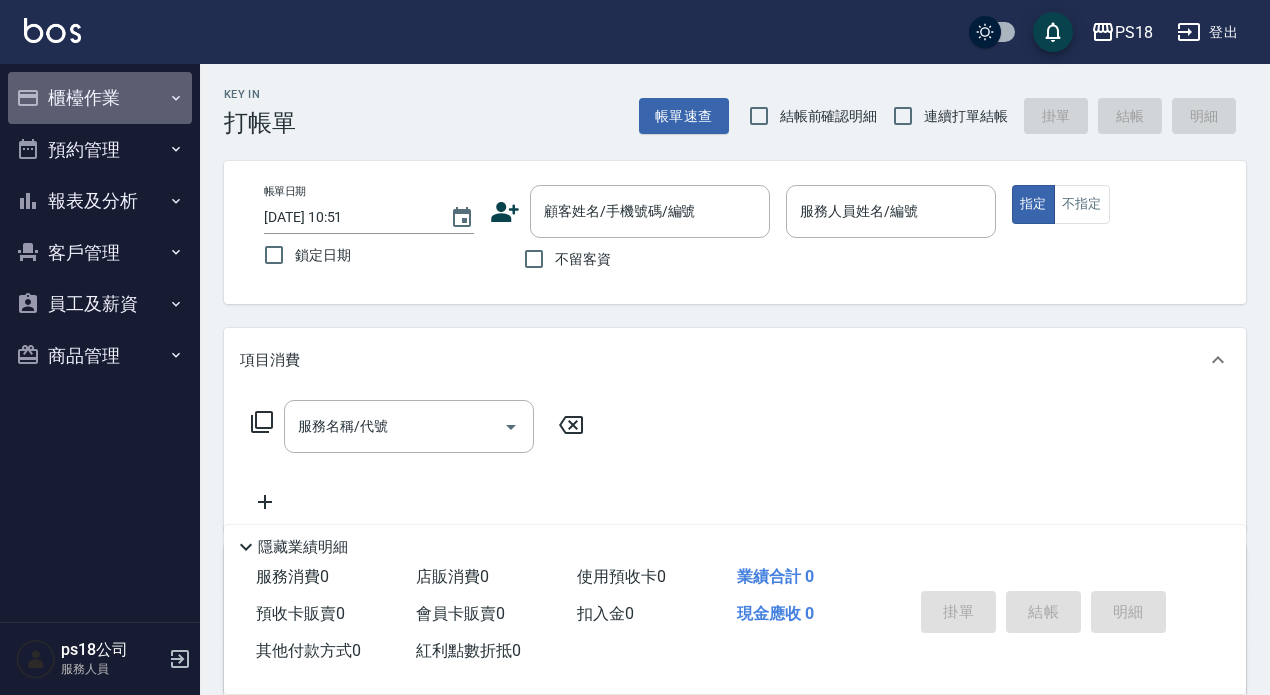 click on "櫃檯作業" at bounding box center [100, 98] 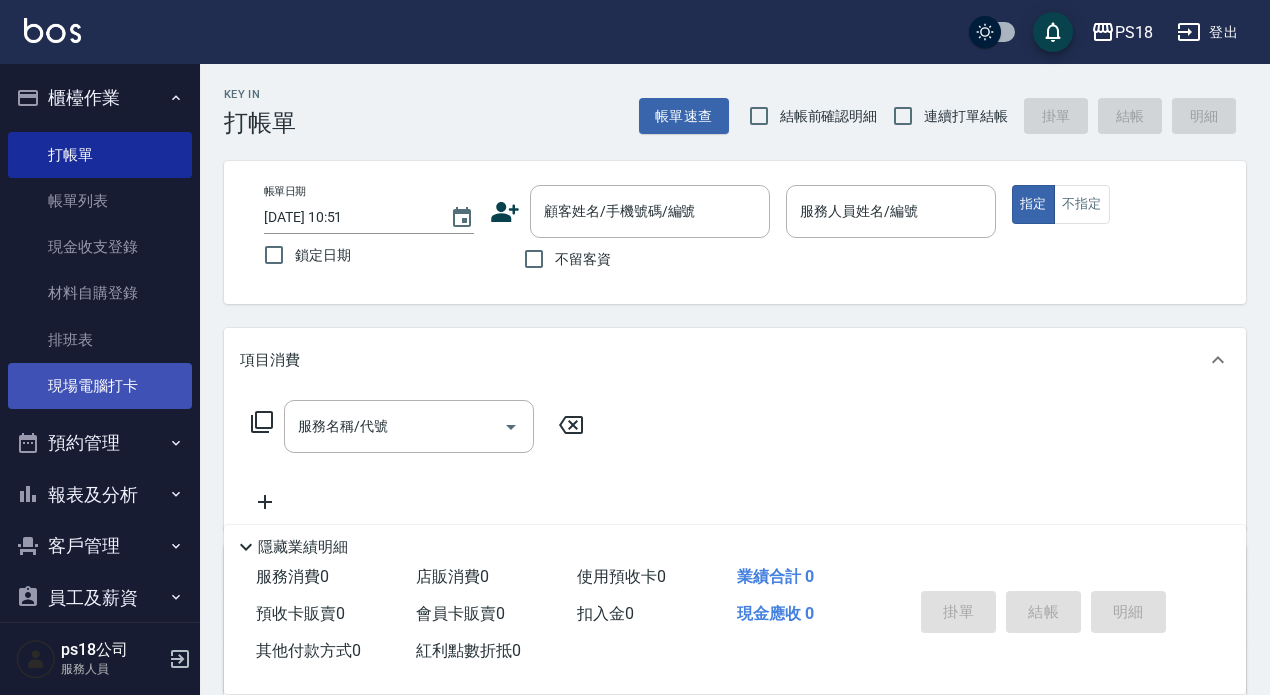 click on "現場電腦打卡" at bounding box center [100, 386] 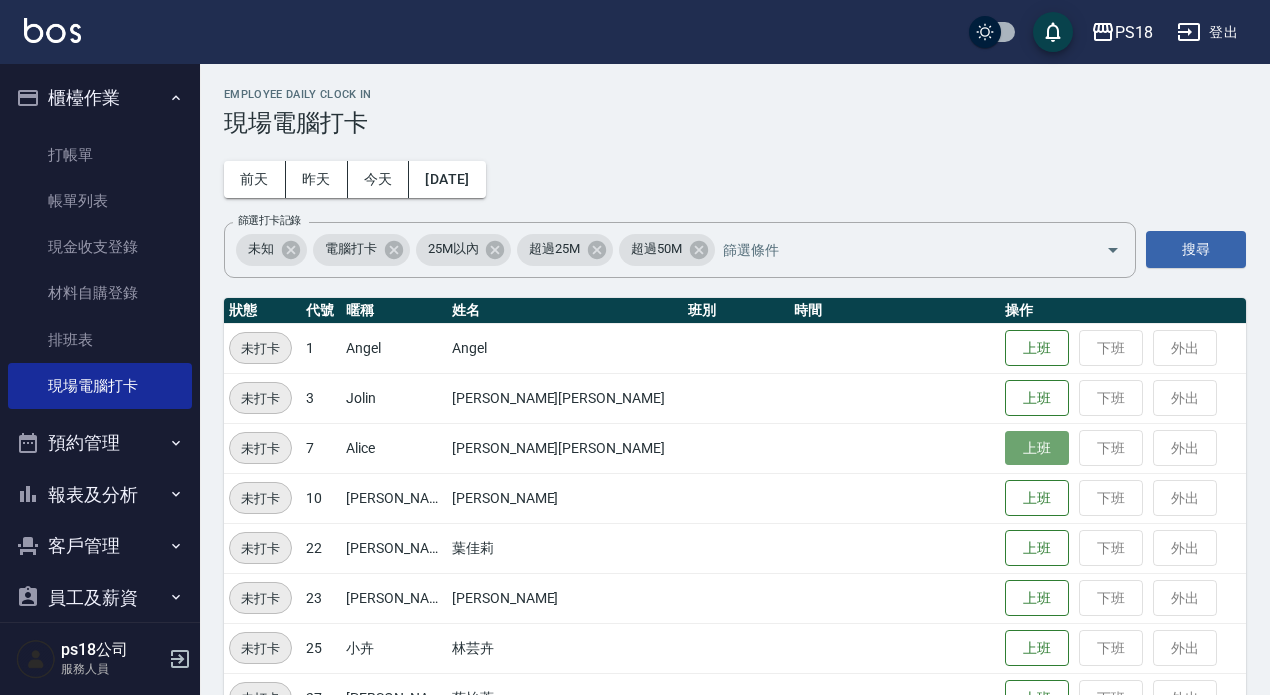 click on "上班" at bounding box center [1037, 448] 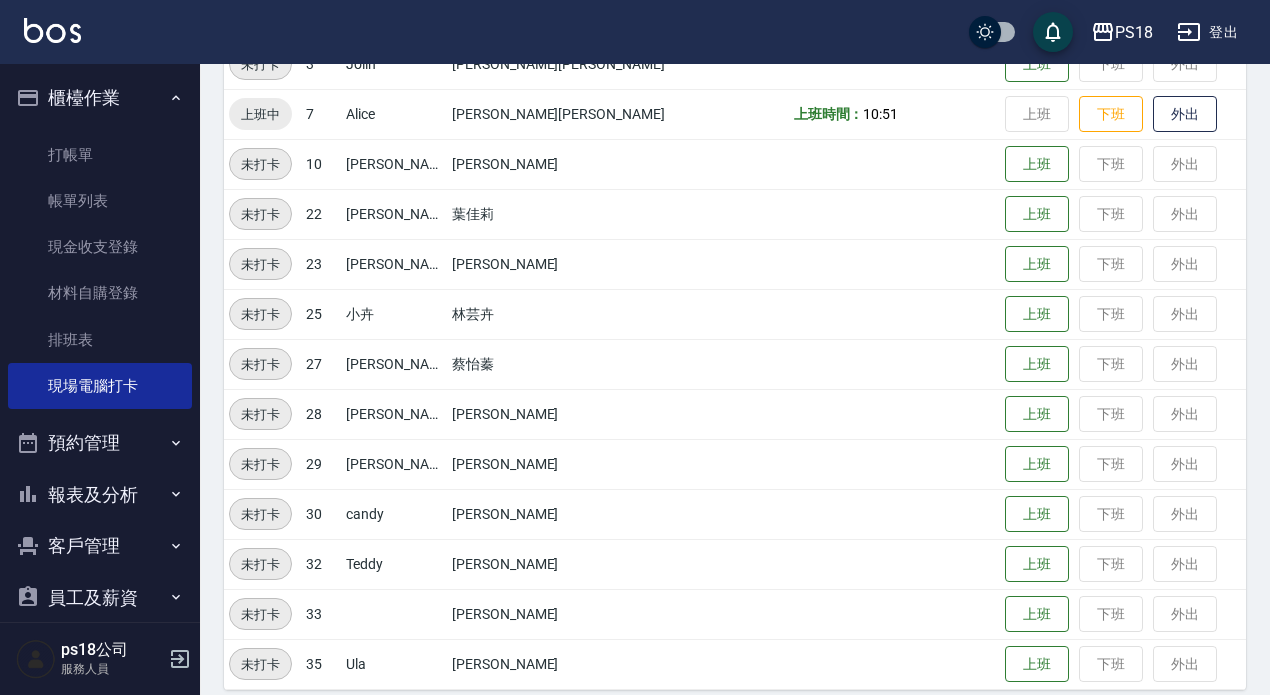 scroll, scrollTop: 353, scrollLeft: 0, axis: vertical 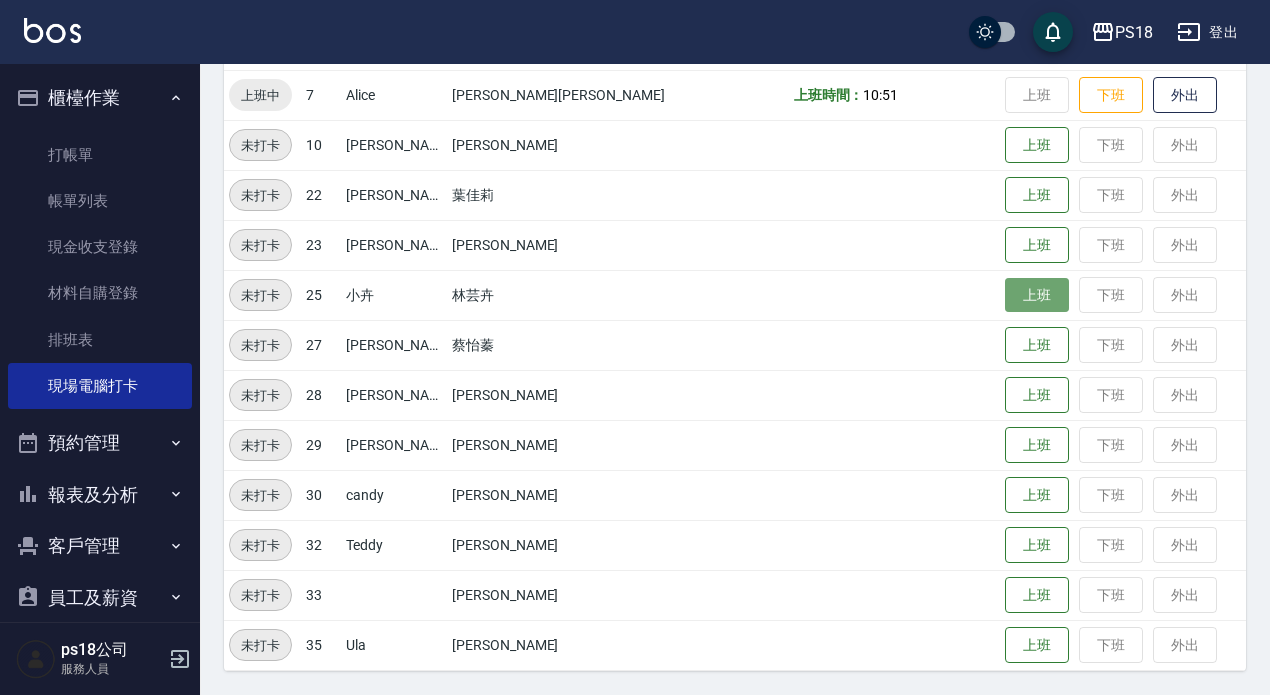 click on "上班" at bounding box center (1037, 295) 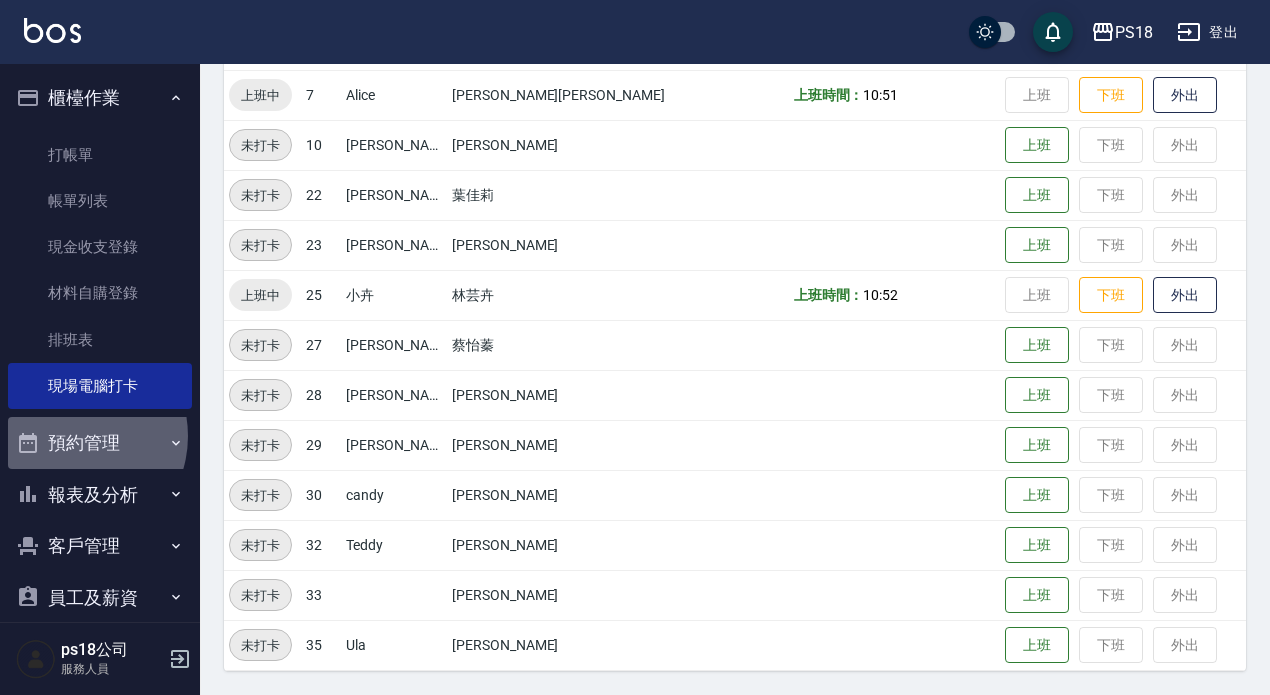 click on "預約管理" at bounding box center (100, 443) 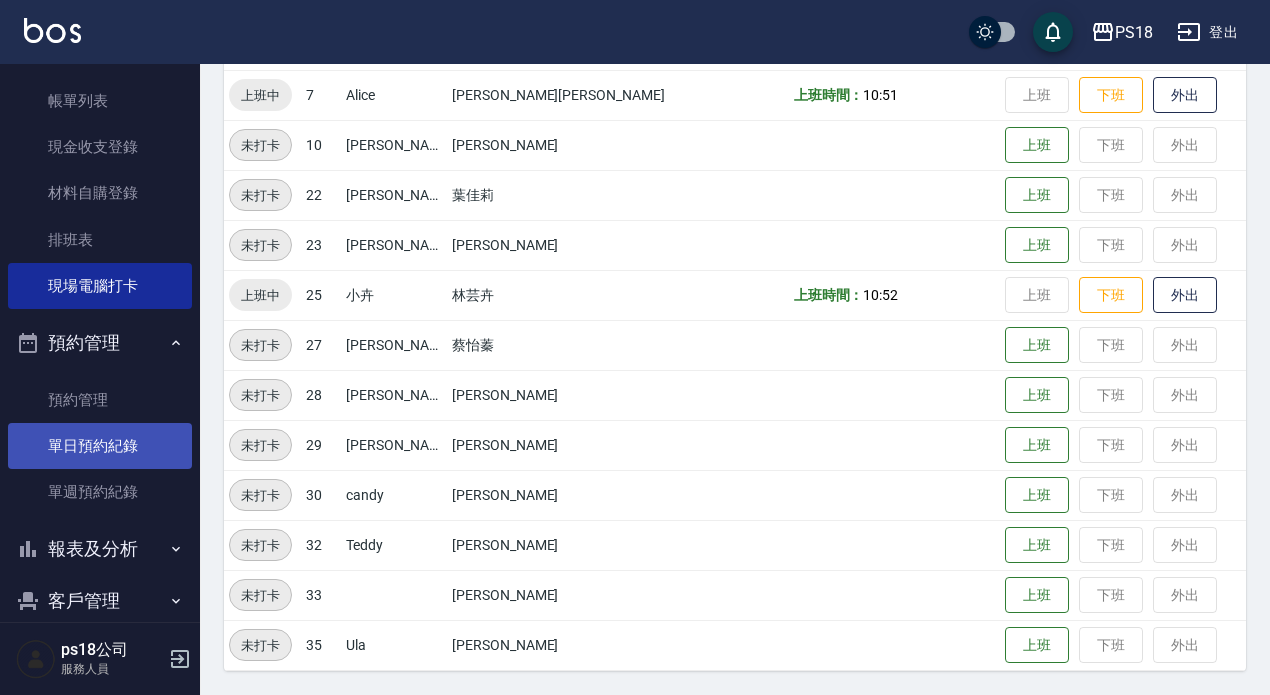 scroll, scrollTop: 231, scrollLeft: 0, axis: vertical 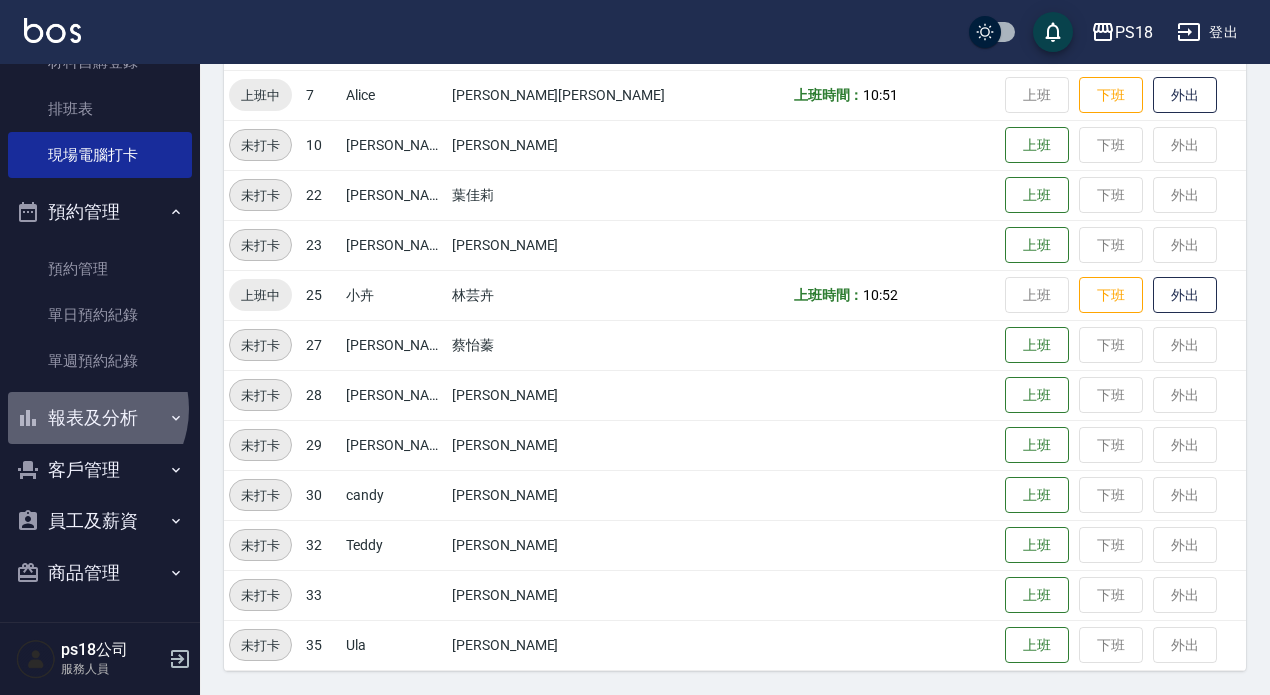 click on "報表及分析" at bounding box center (100, 418) 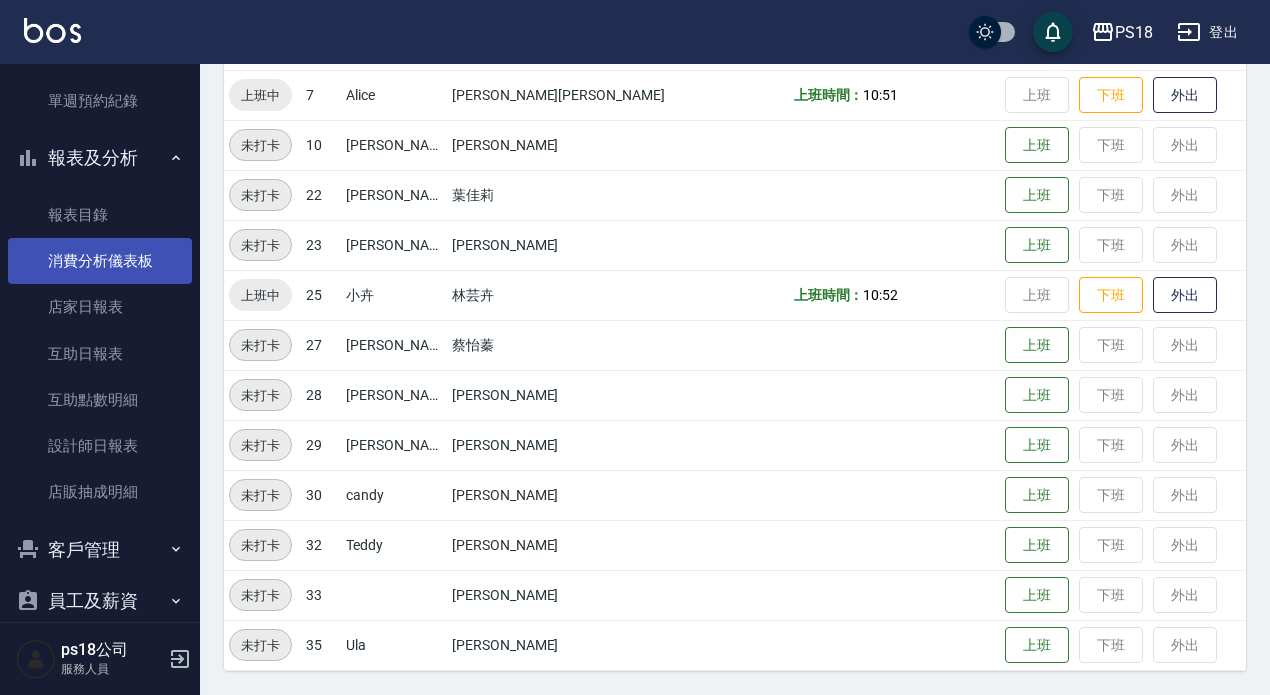 scroll, scrollTop: 531, scrollLeft: 0, axis: vertical 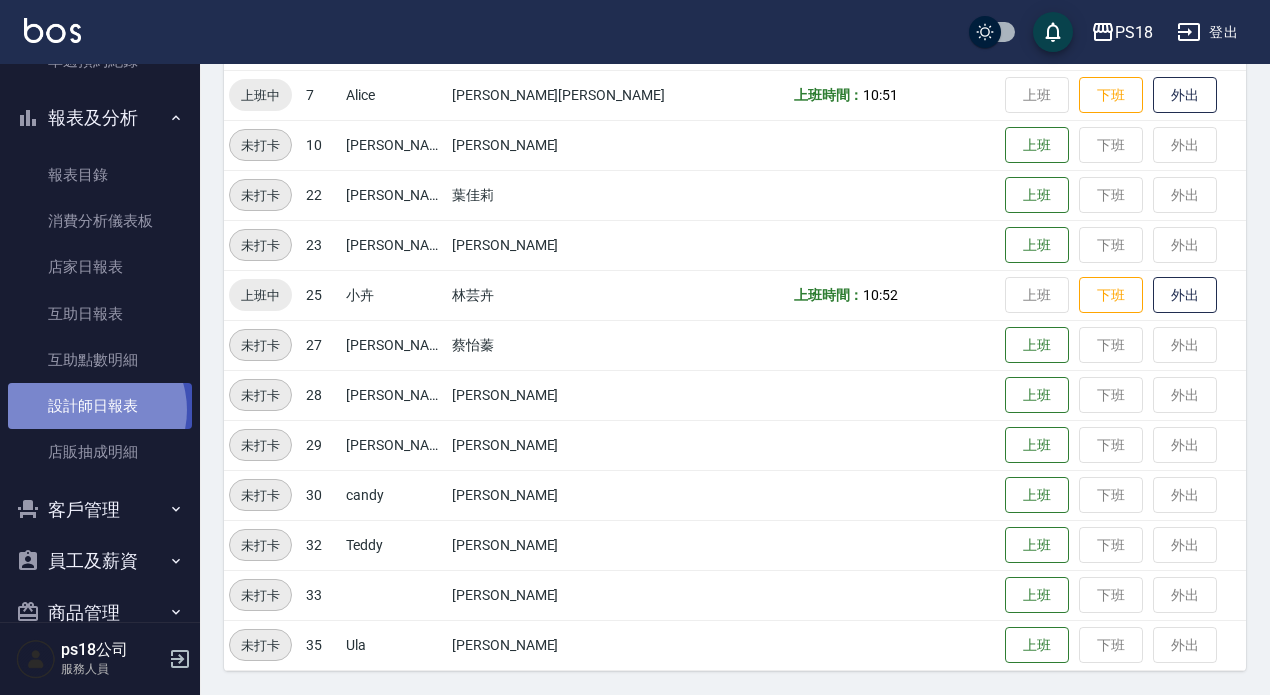 click on "設計師日報表" at bounding box center [100, 406] 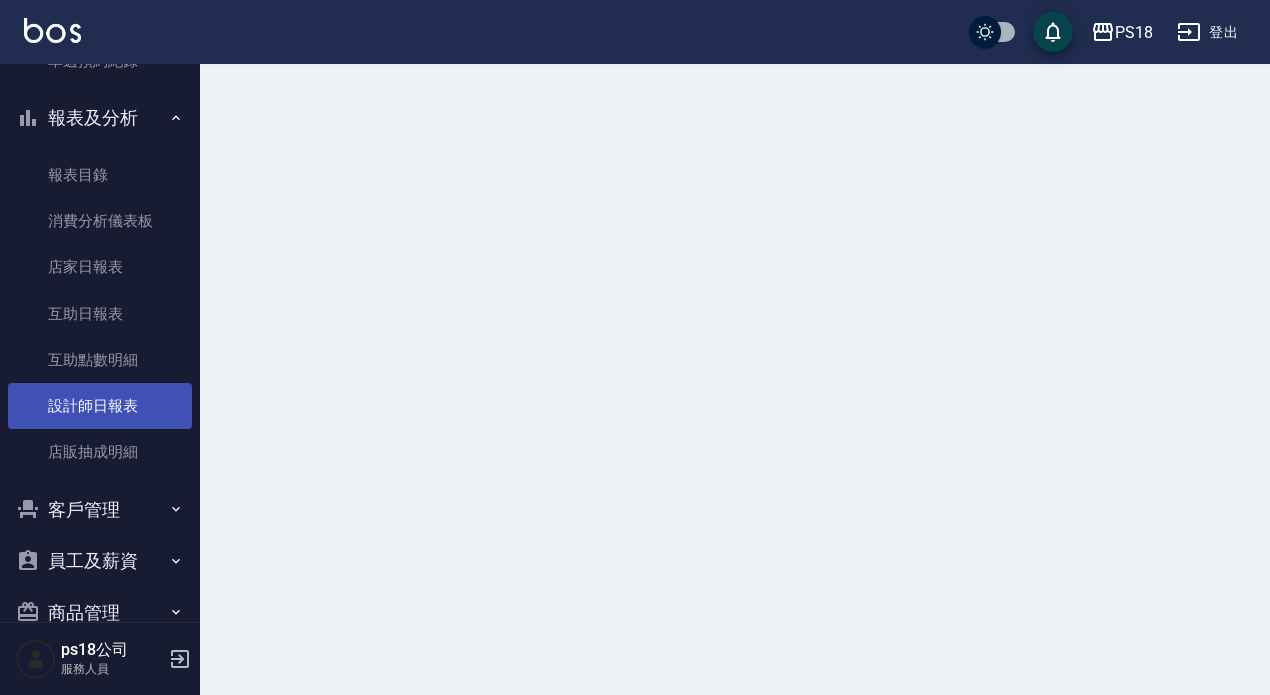 scroll, scrollTop: 0, scrollLeft: 0, axis: both 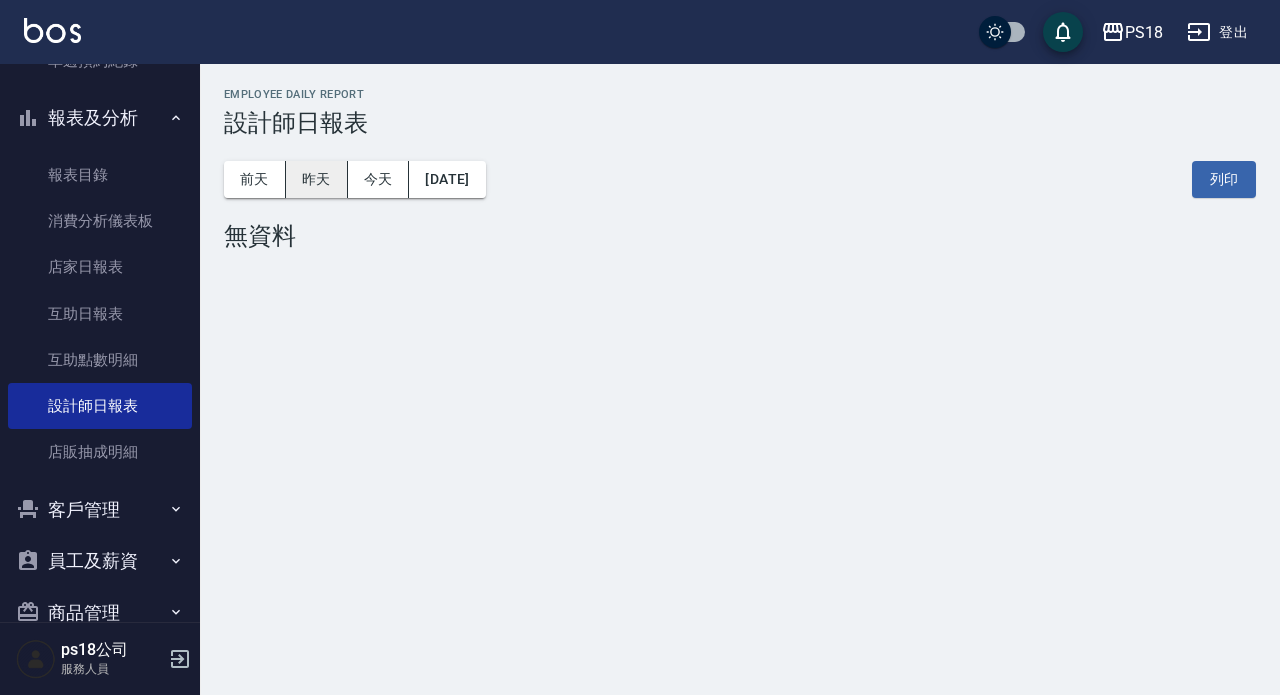 click on "昨天" at bounding box center [317, 179] 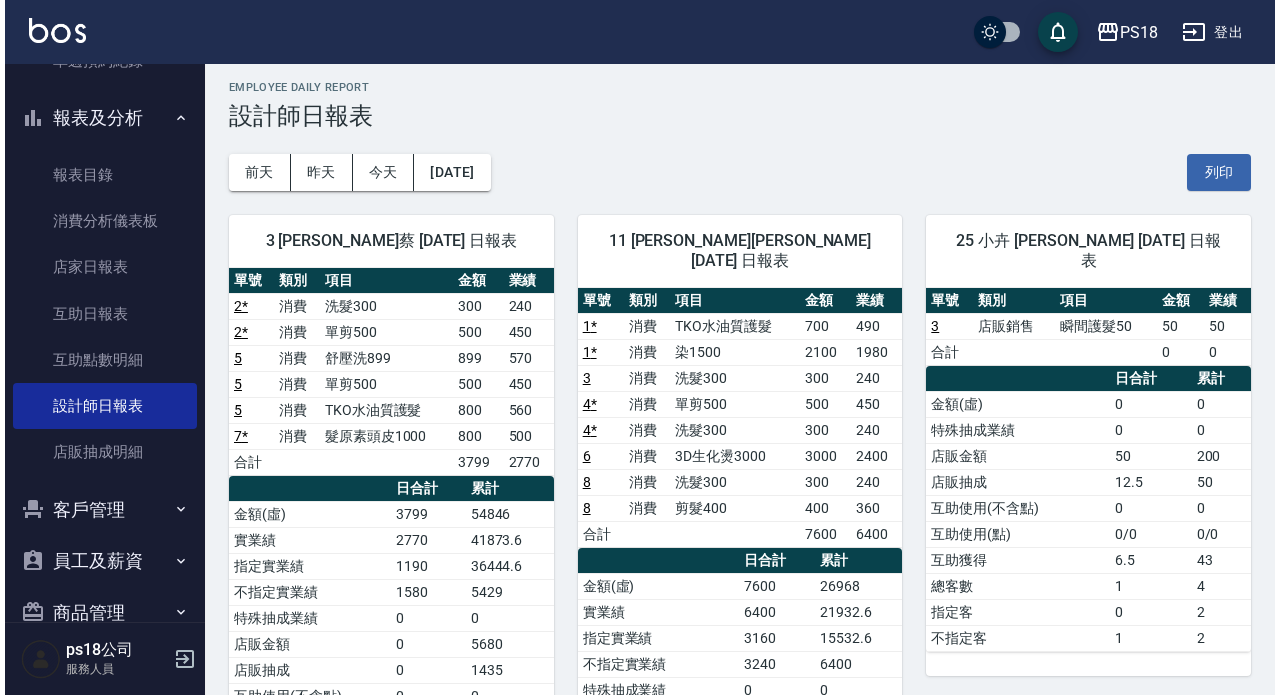 scroll, scrollTop: 0, scrollLeft: 0, axis: both 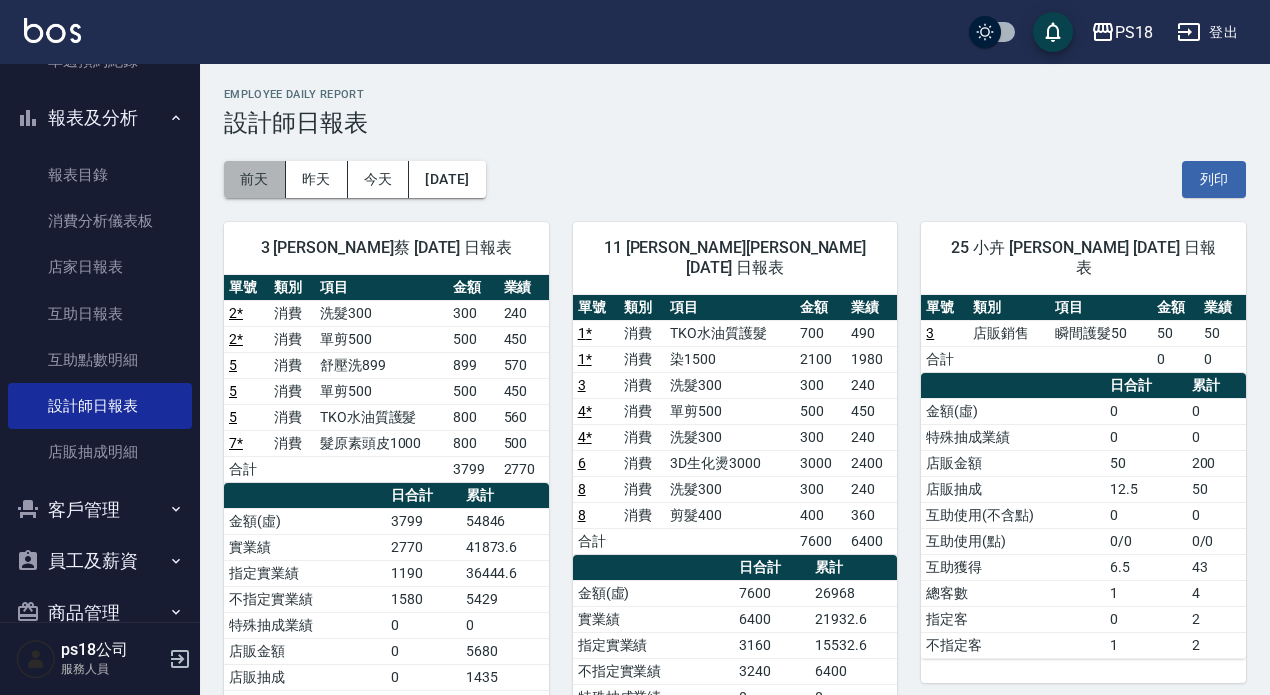 click on "前天" at bounding box center (255, 179) 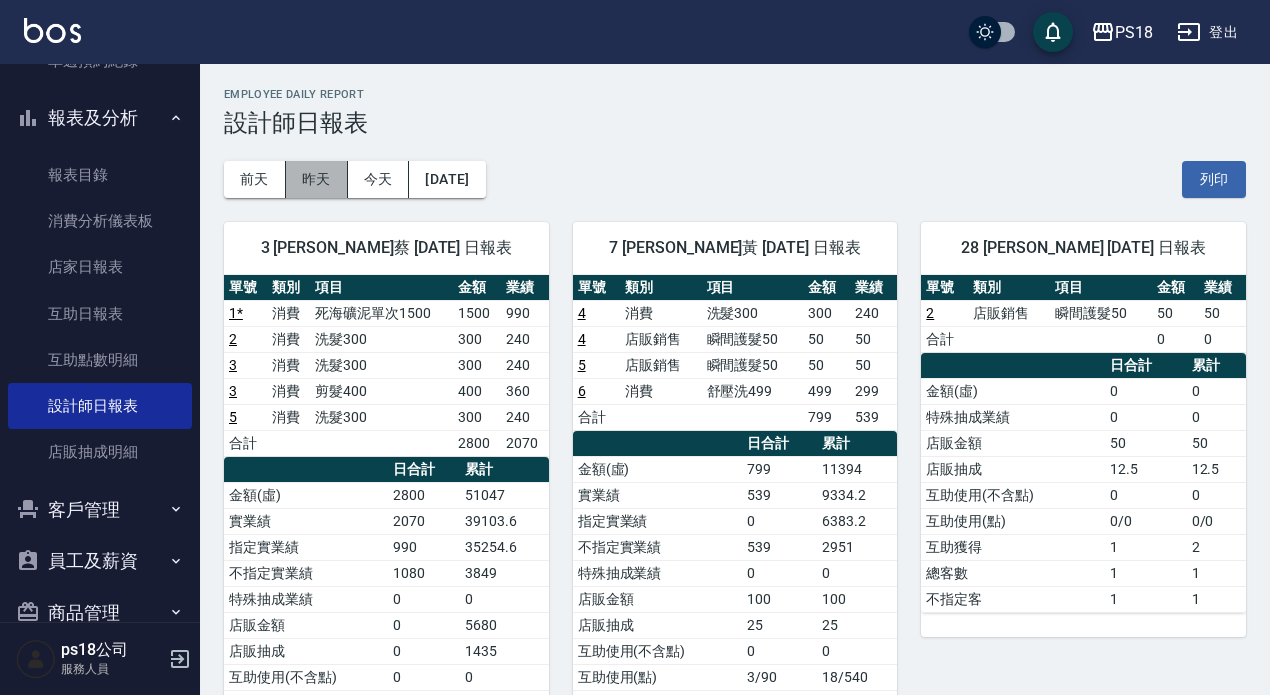 click on "昨天" at bounding box center (317, 179) 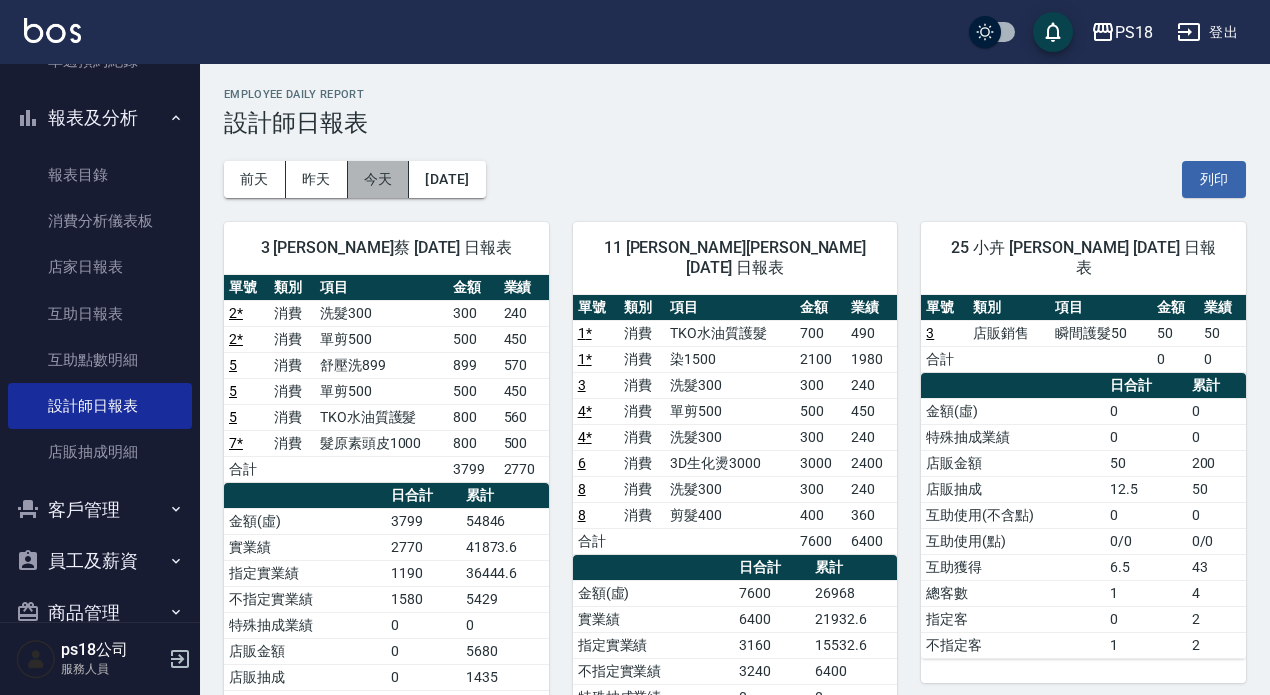 click on "今天" at bounding box center (379, 179) 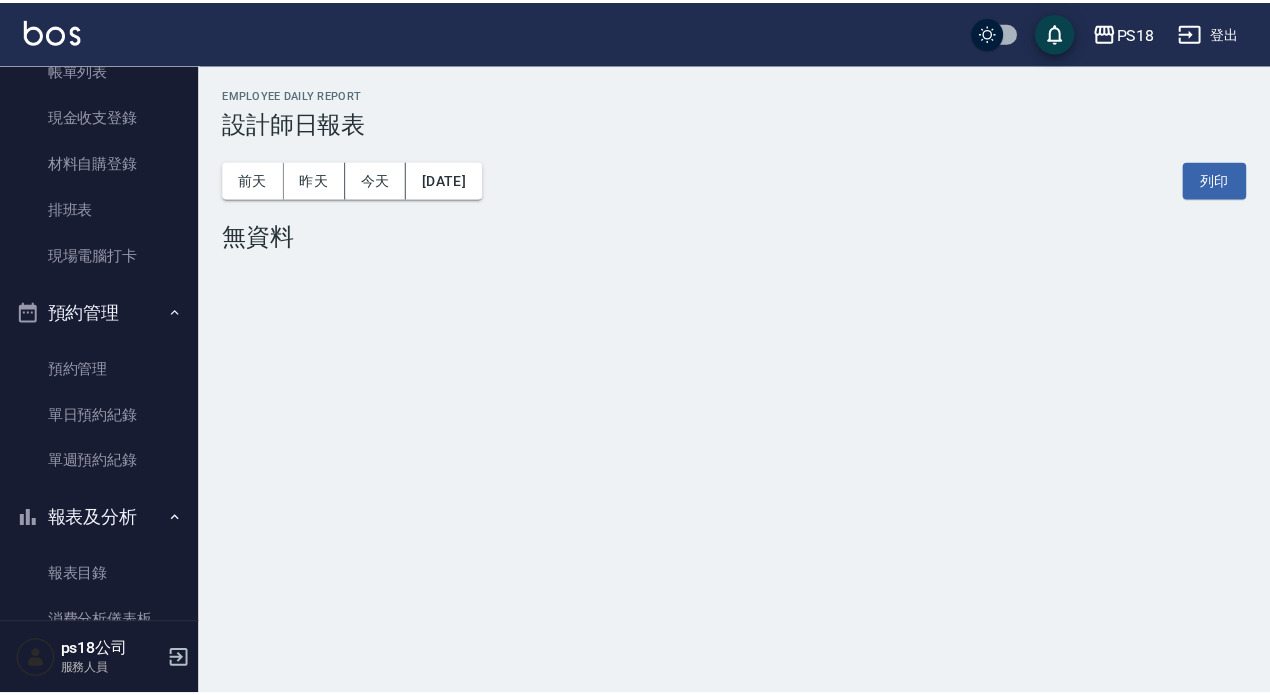 scroll, scrollTop: 0, scrollLeft: 0, axis: both 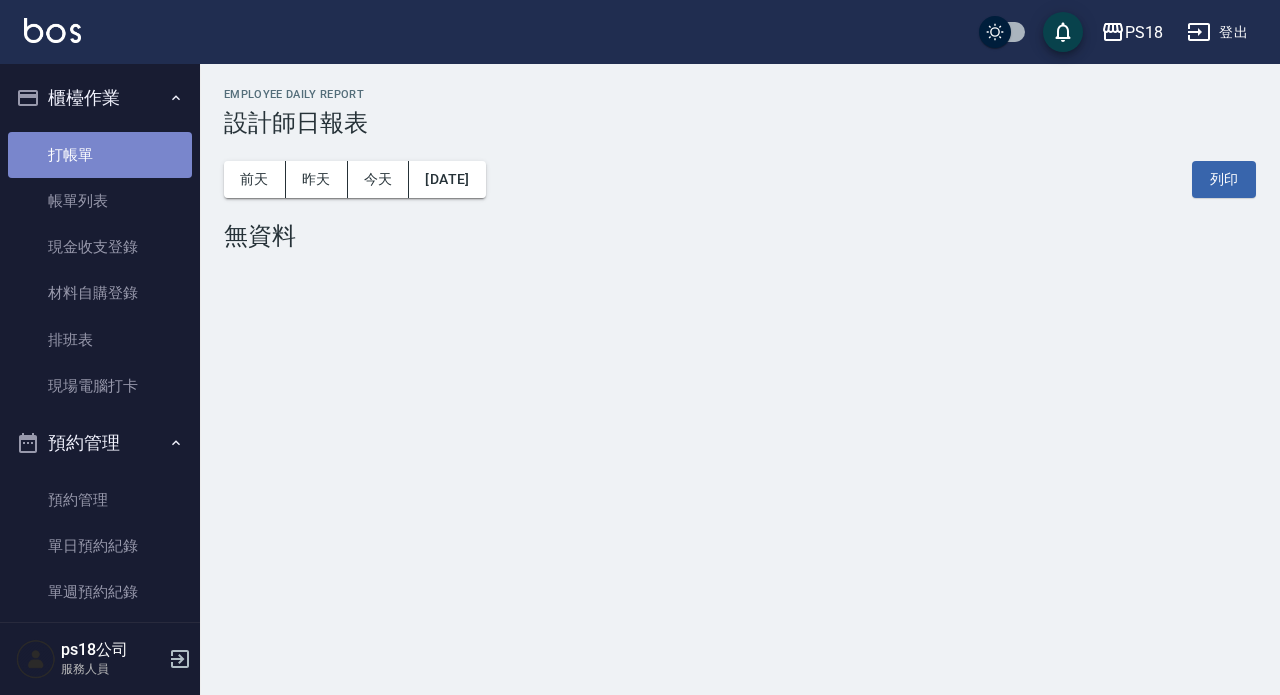 click on "打帳單" at bounding box center [100, 155] 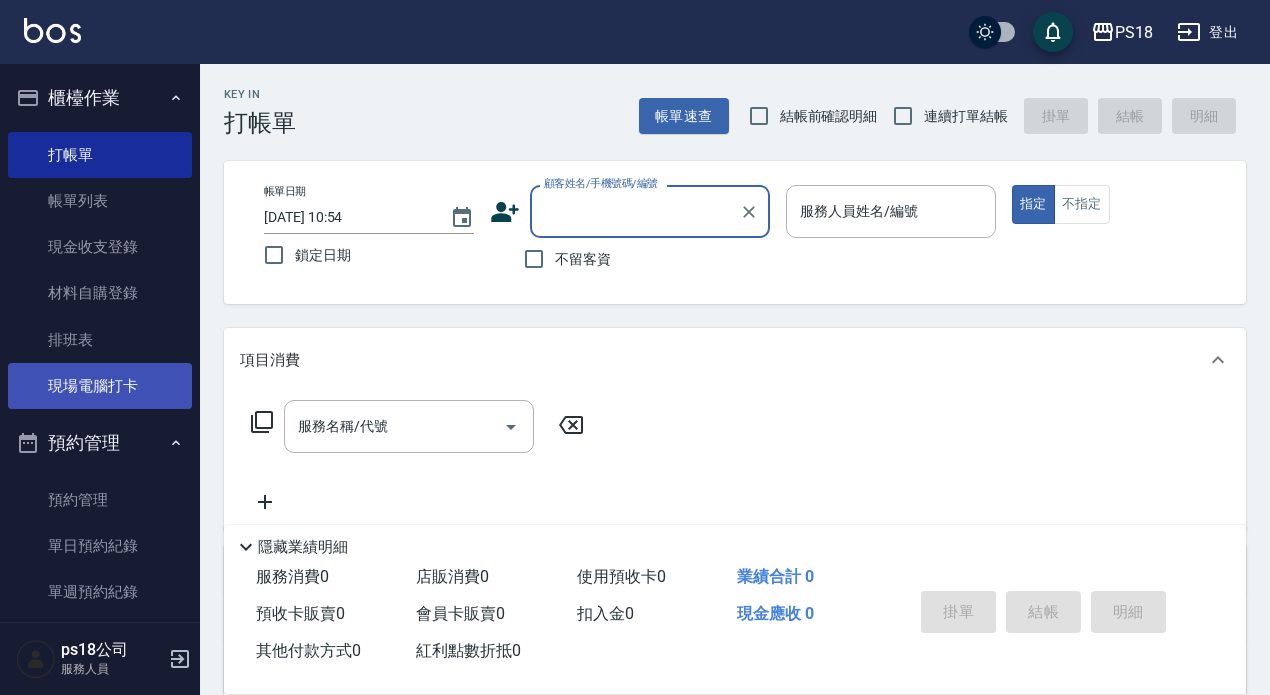 click on "現場電腦打卡" at bounding box center [100, 386] 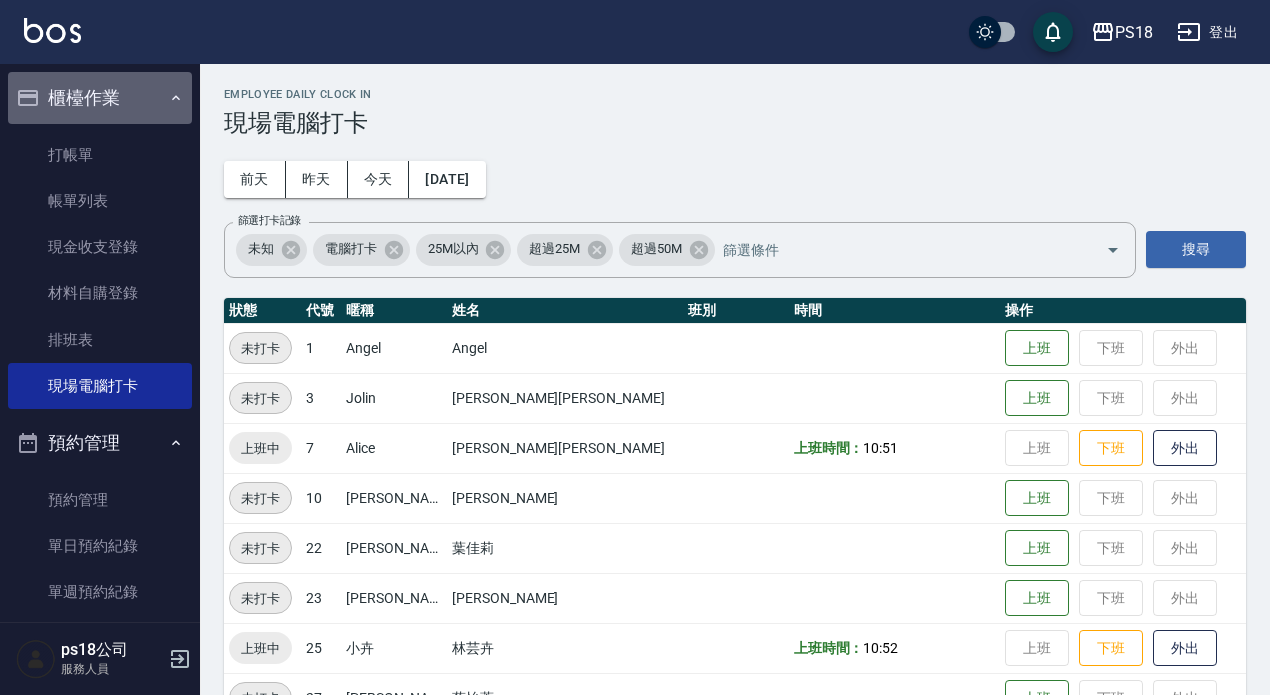click 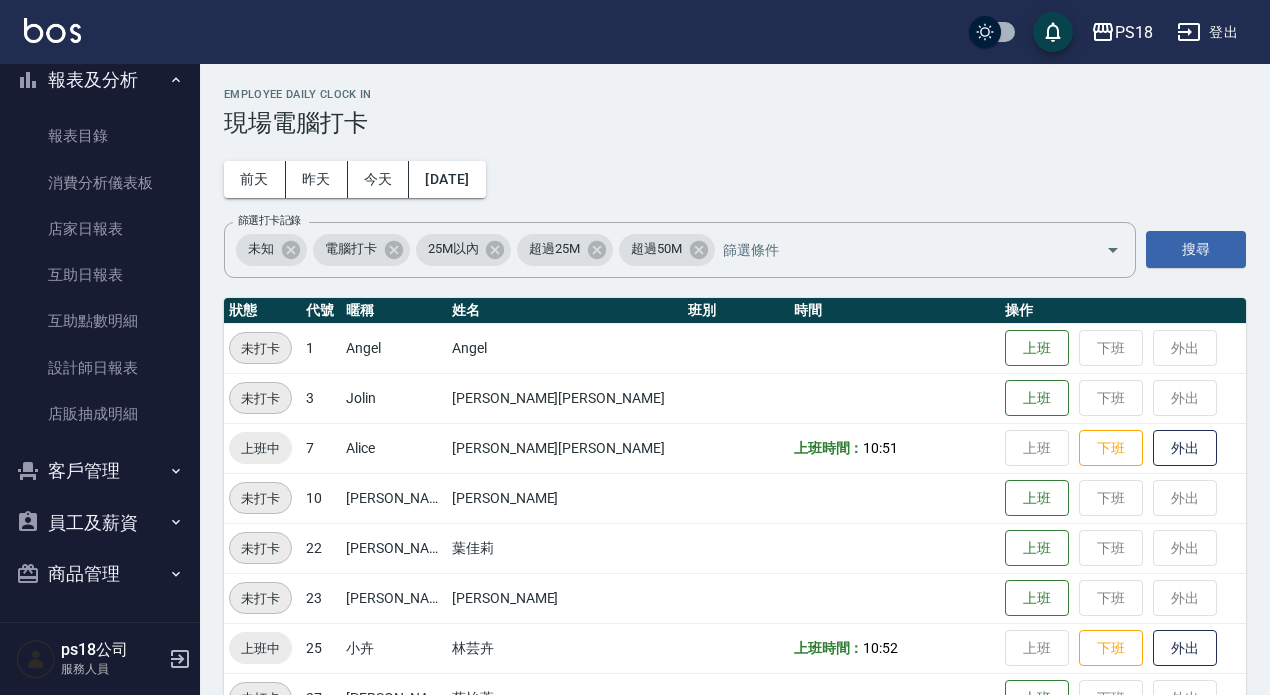 scroll, scrollTop: 278, scrollLeft: 0, axis: vertical 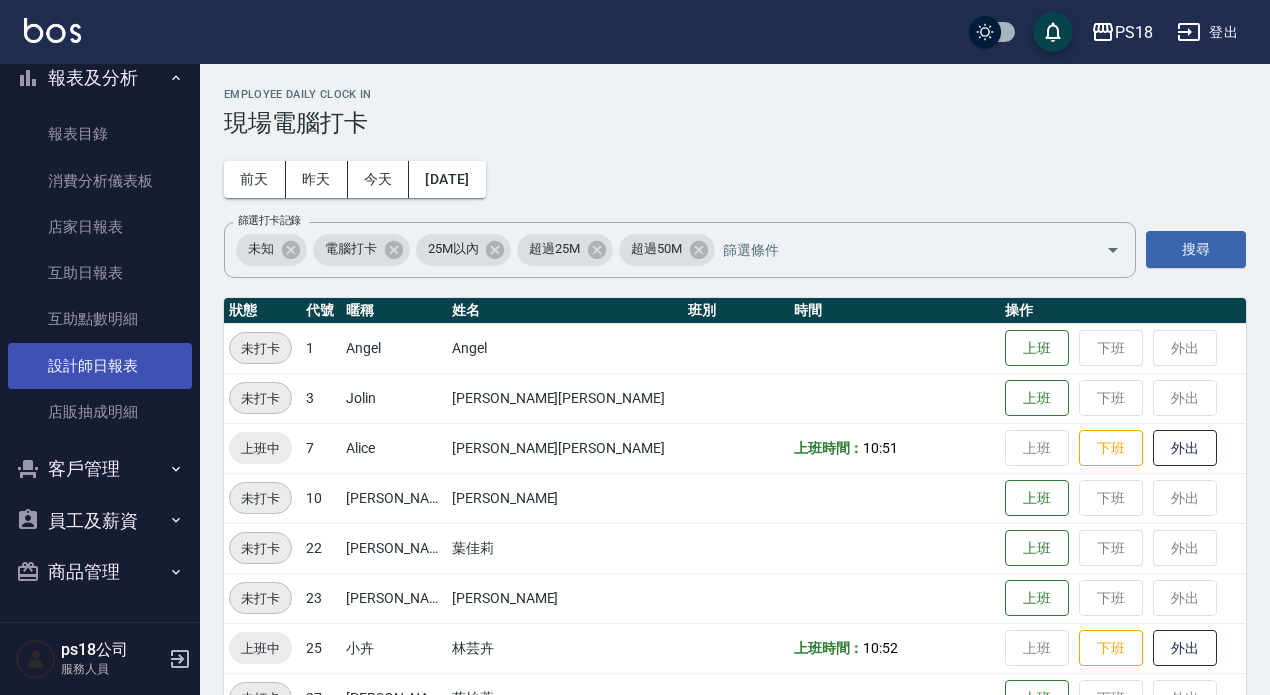 click on "設計師日報表" at bounding box center [100, 366] 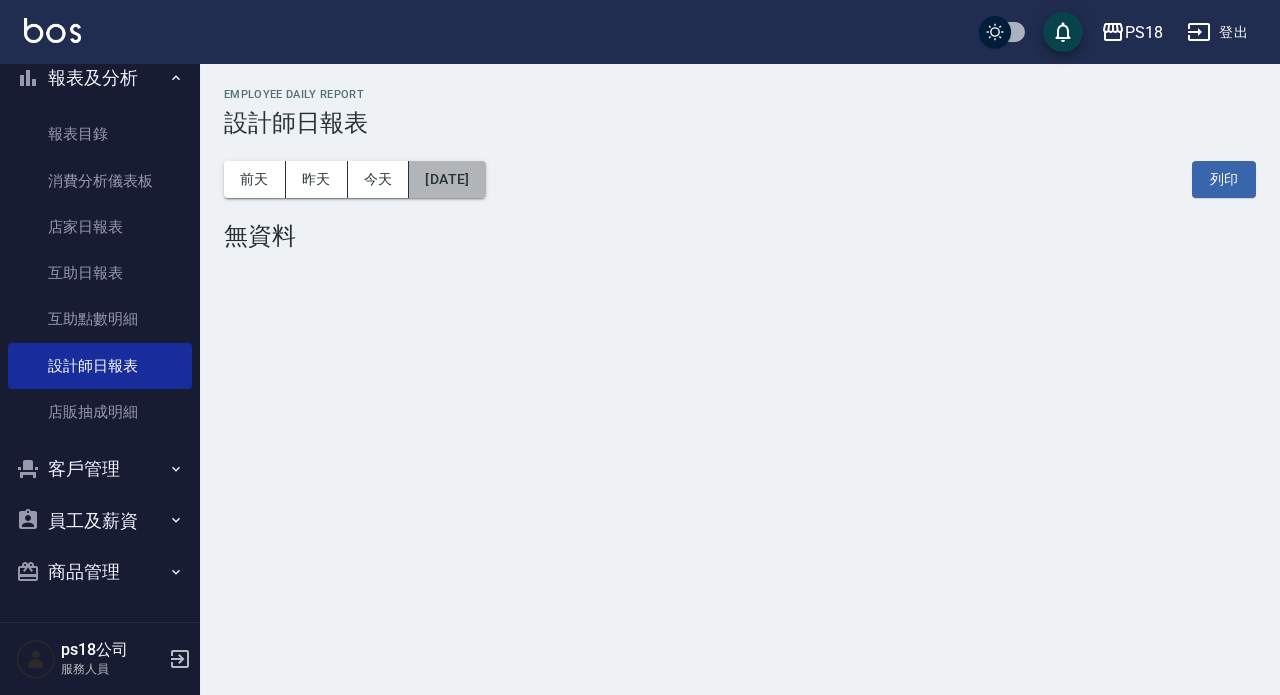 click on "[DATE]" at bounding box center (447, 179) 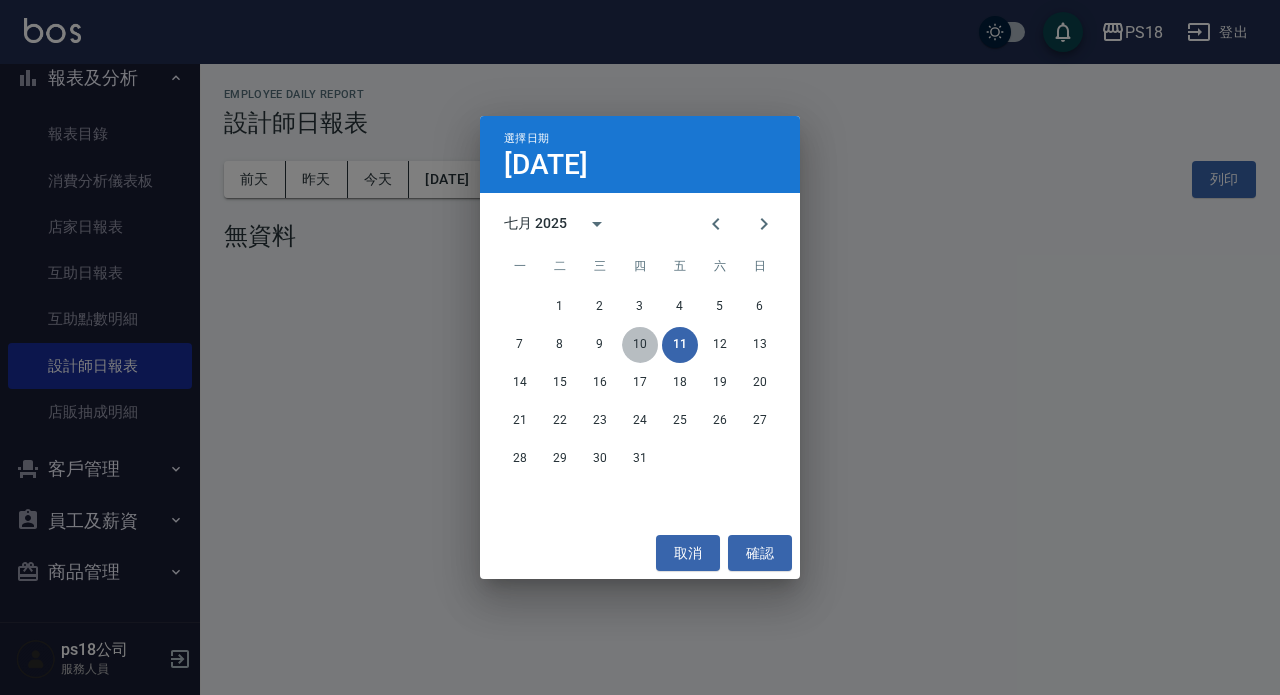 click on "10" at bounding box center (640, 345) 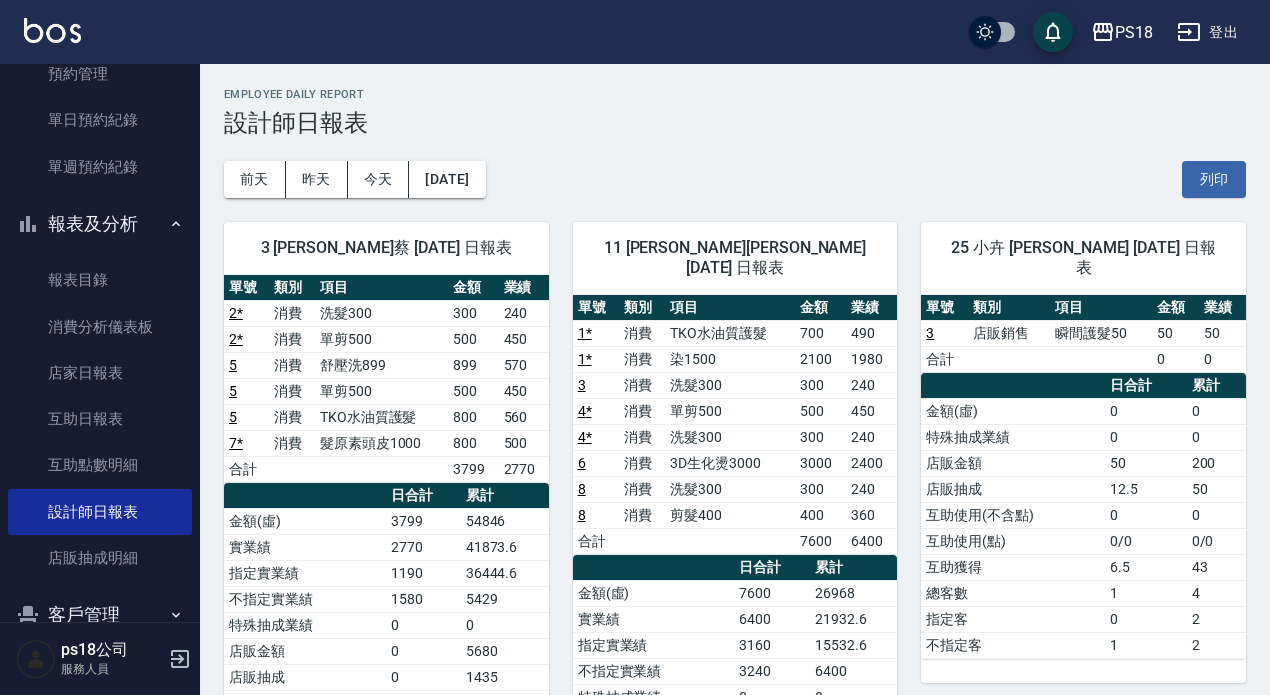 scroll, scrollTop: 87, scrollLeft: 0, axis: vertical 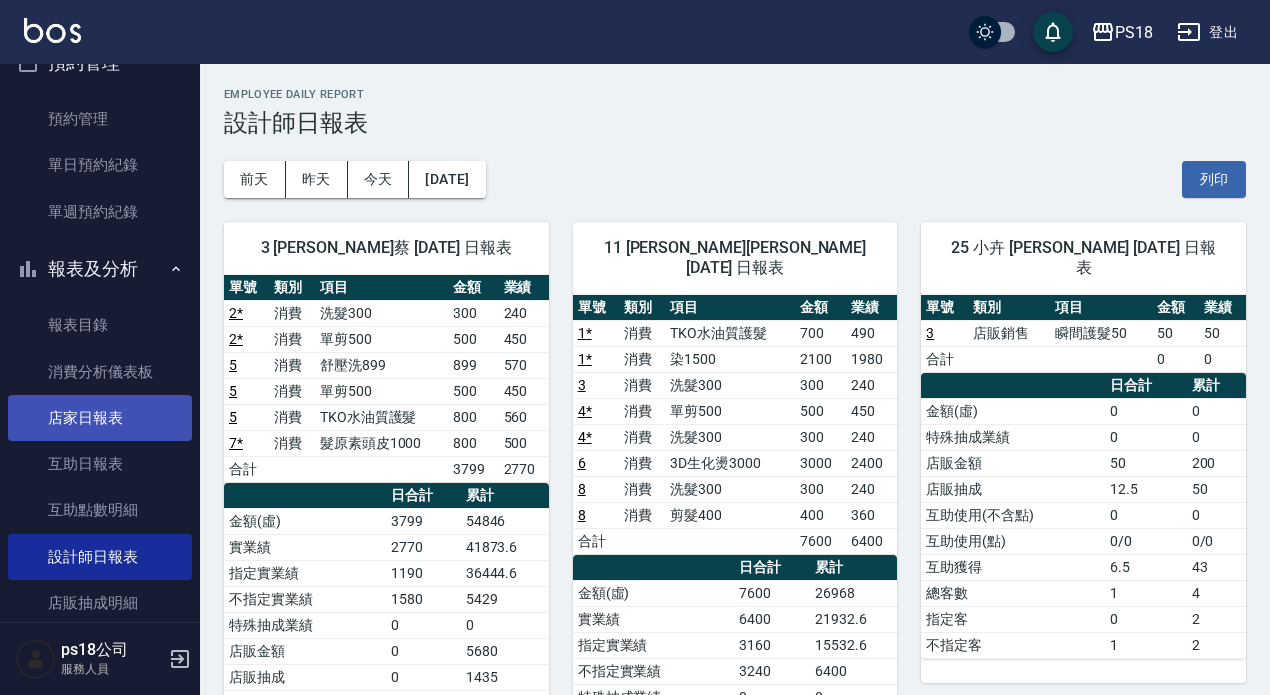 click on "店家日報表" at bounding box center [100, 418] 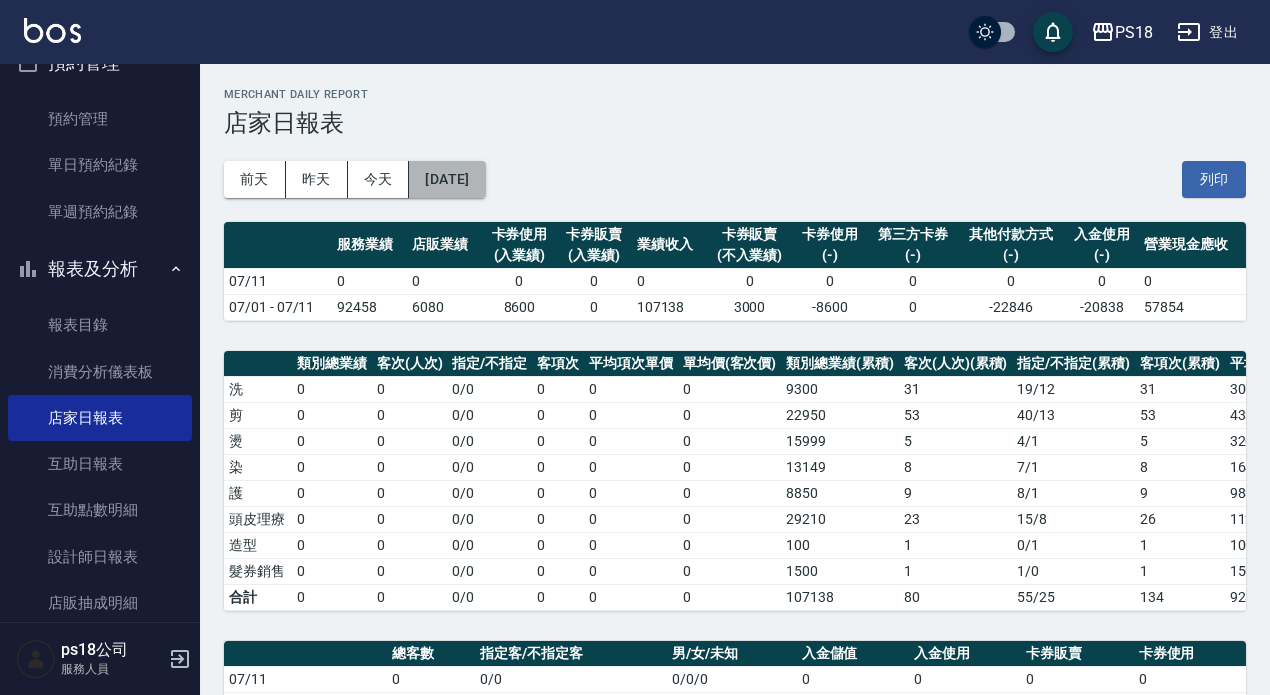 click on "[DATE]" at bounding box center (447, 179) 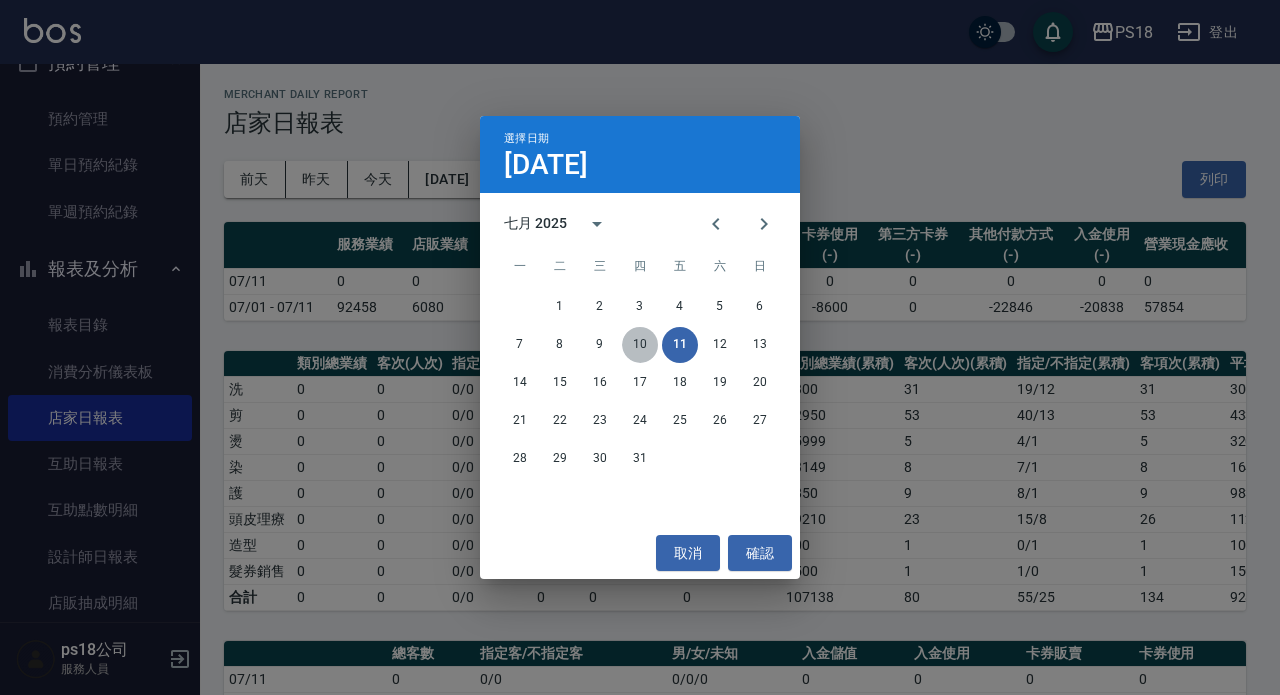 click on "10" at bounding box center (640, 345) 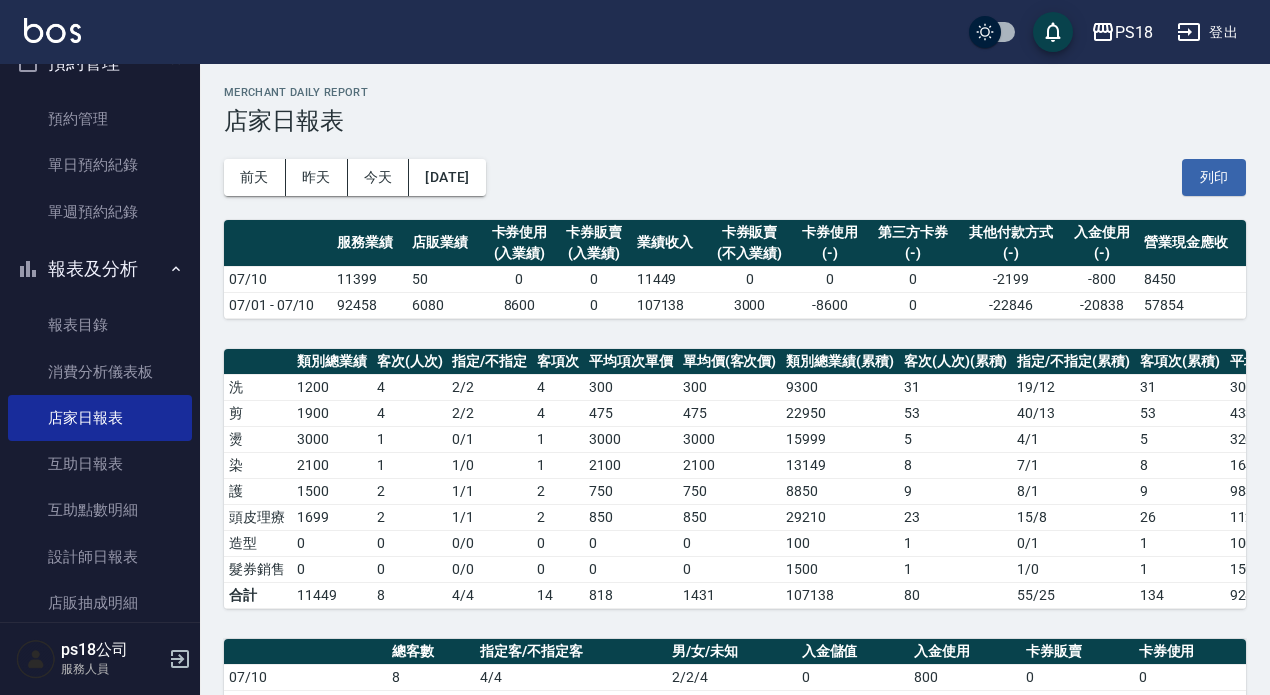 scroll, scrollTop: 0, scrollLeft: 0, axis: both 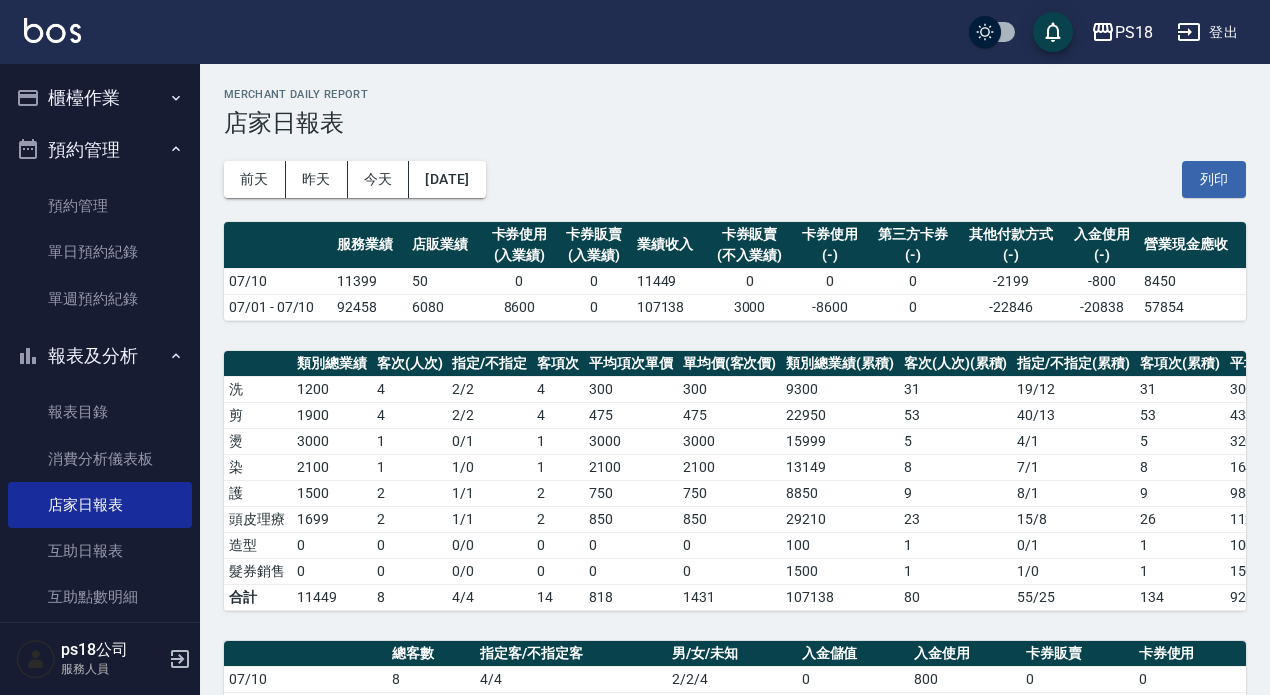 click on "櫃檯作業" at bounding box center (100, 98) 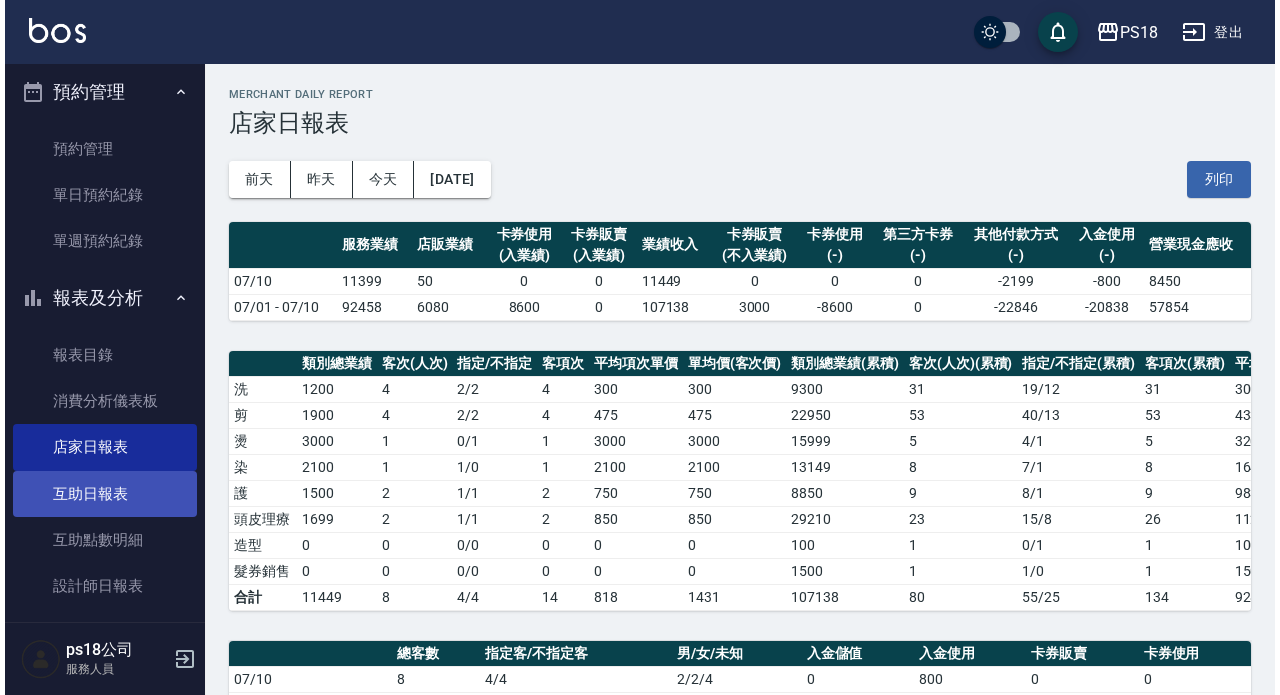 scroll, scrollTop: 400, scrollLeft: 0, axis: vertical 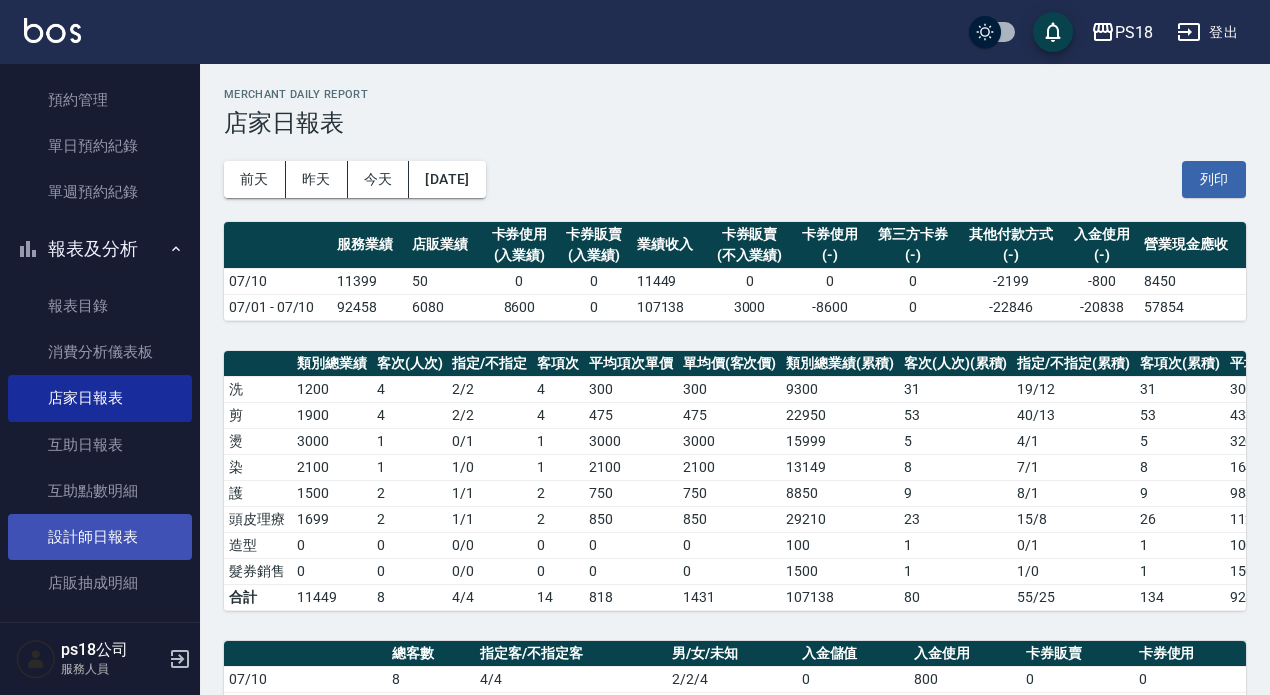 click on "設計師日報表" at bounding box center (100, 537) 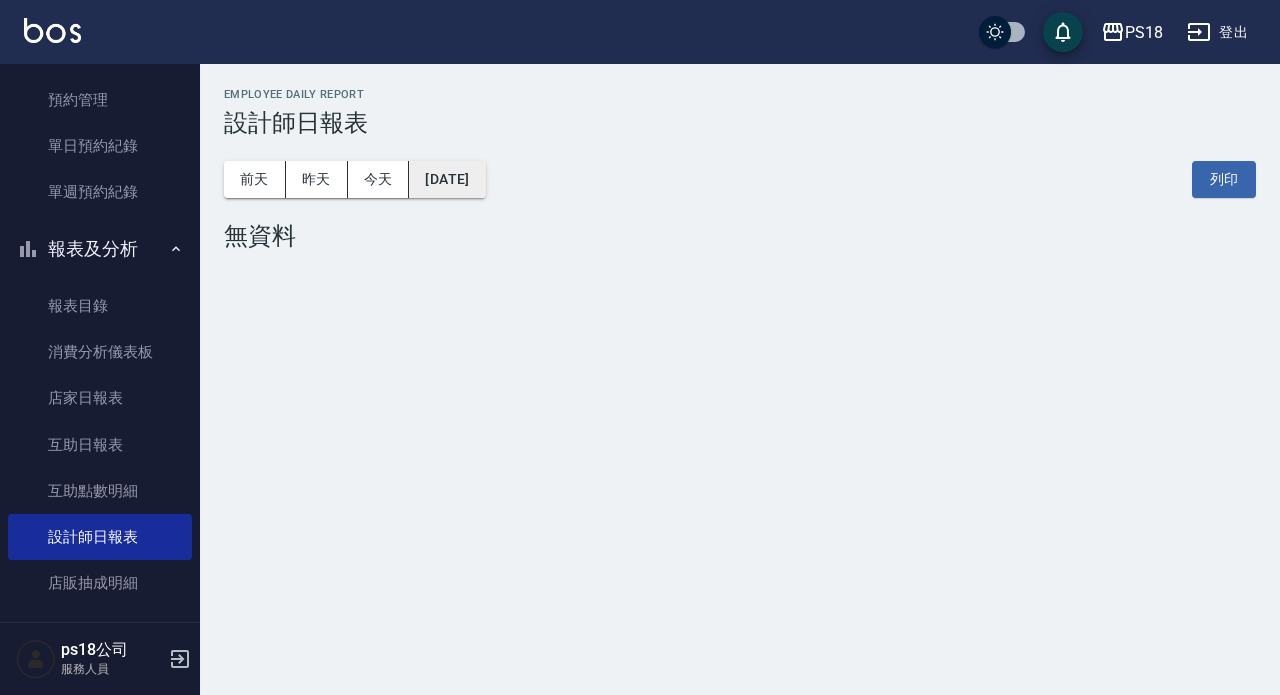 click on "[DATE]" at bounding box center [447, 179] 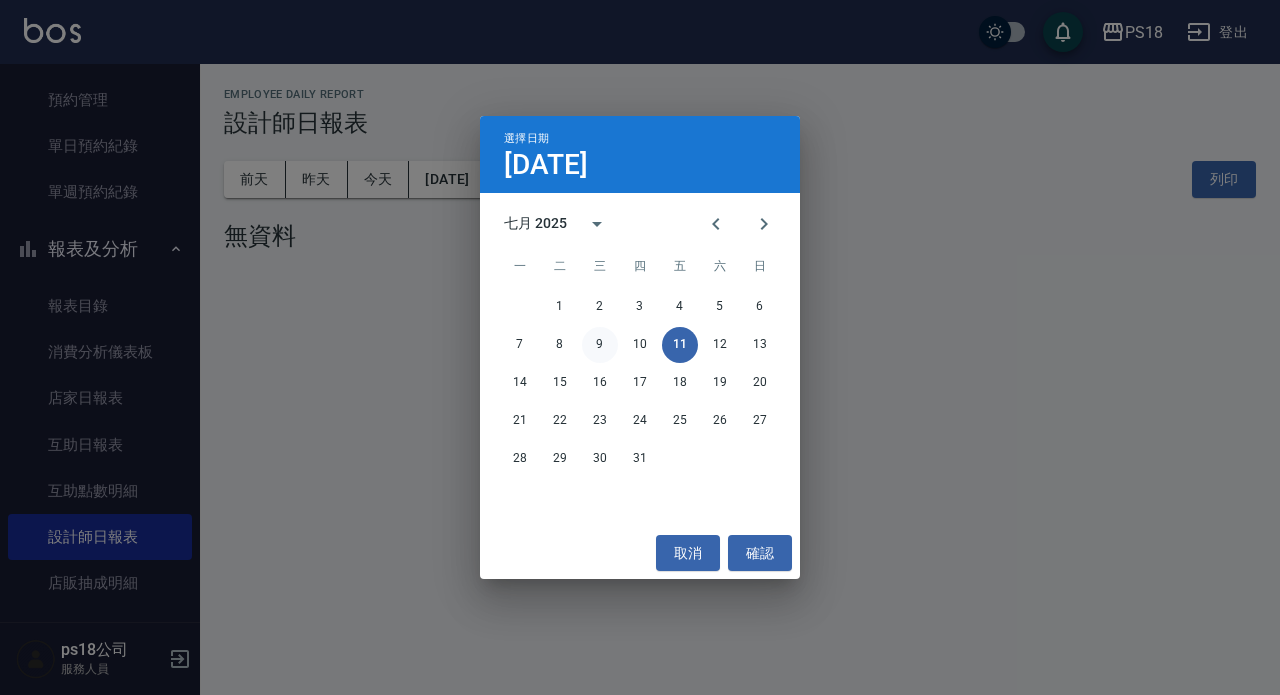 click on "9" at bounding box center (600, 345) 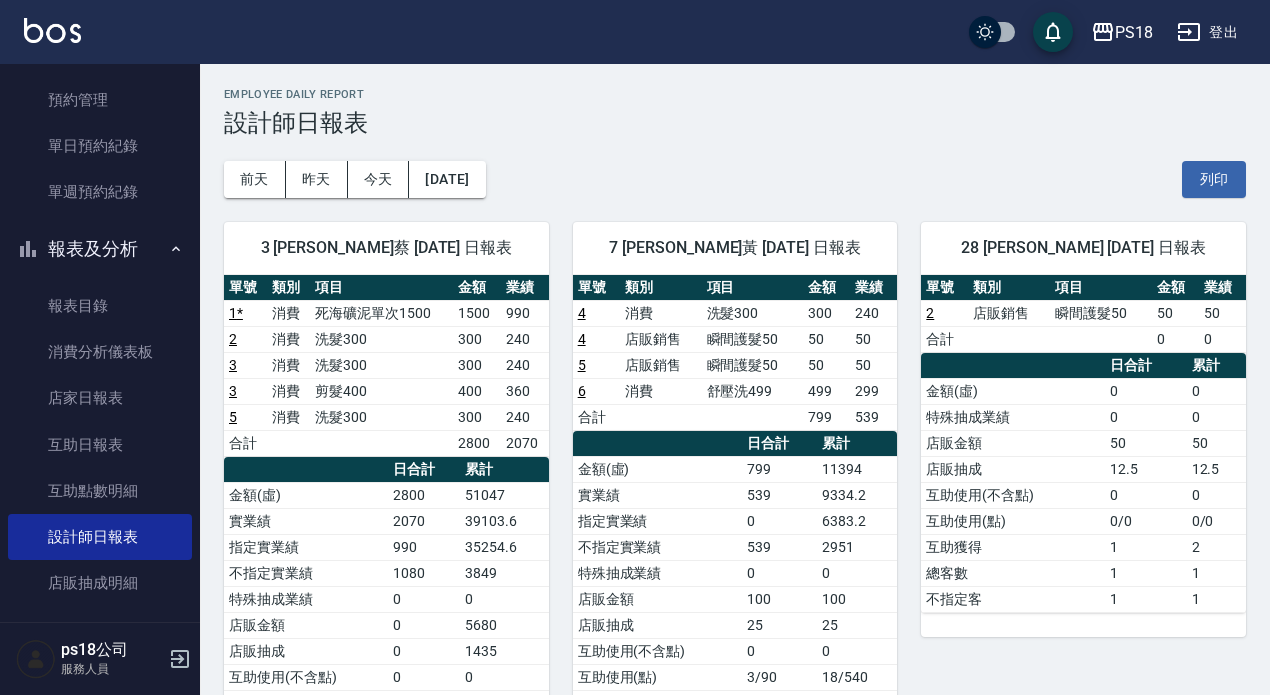 click on "登出" at bounding box center [1207, 32] 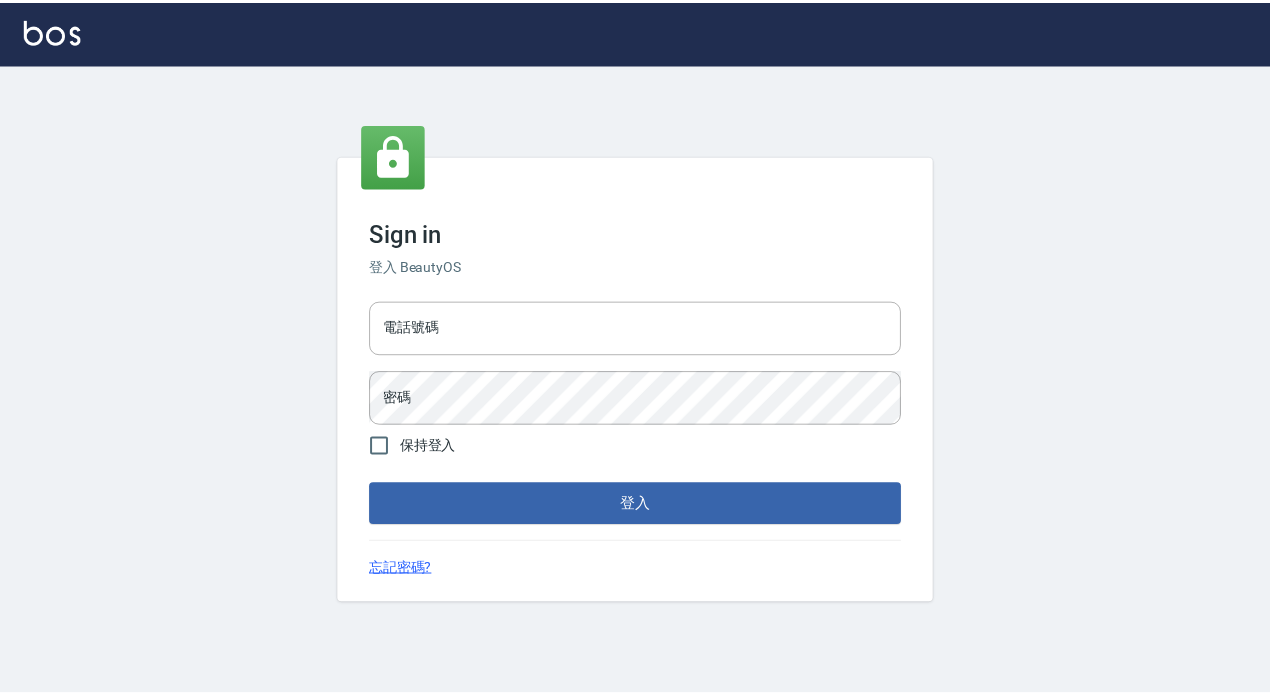 scroll, scrollTop: 0, scrollLeft: 0, axis: both 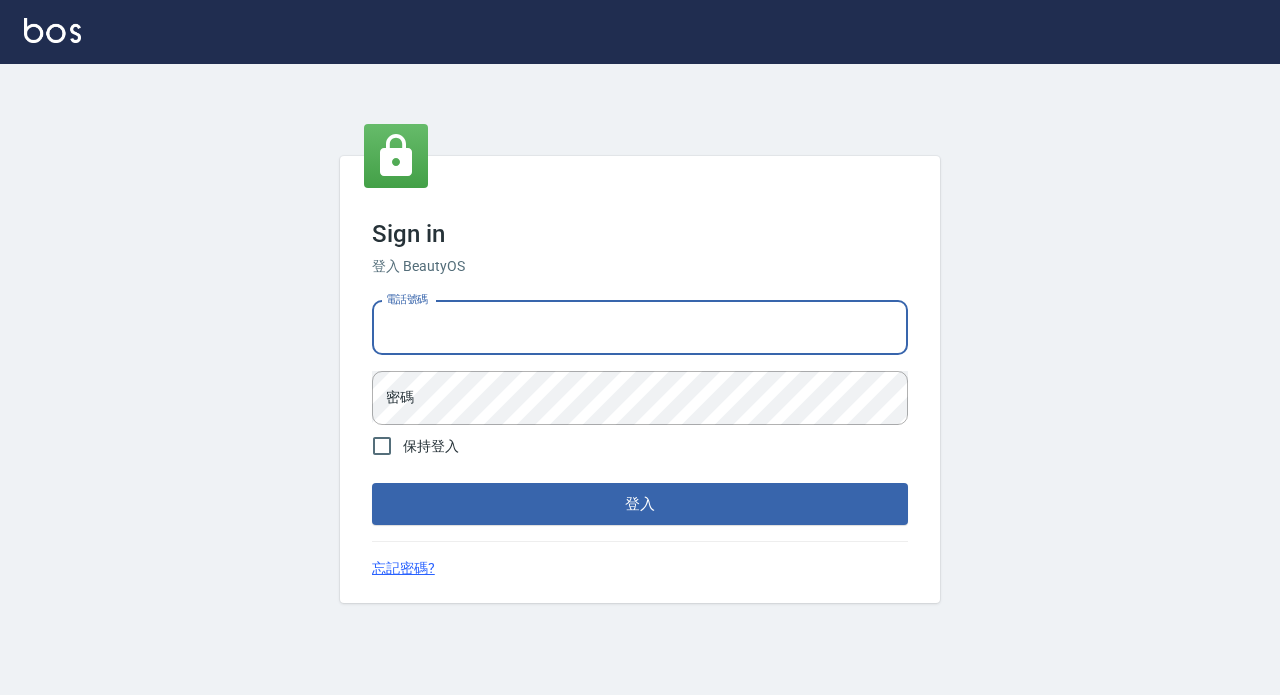 click on "電話號碼" at bounding box center (640, 328) 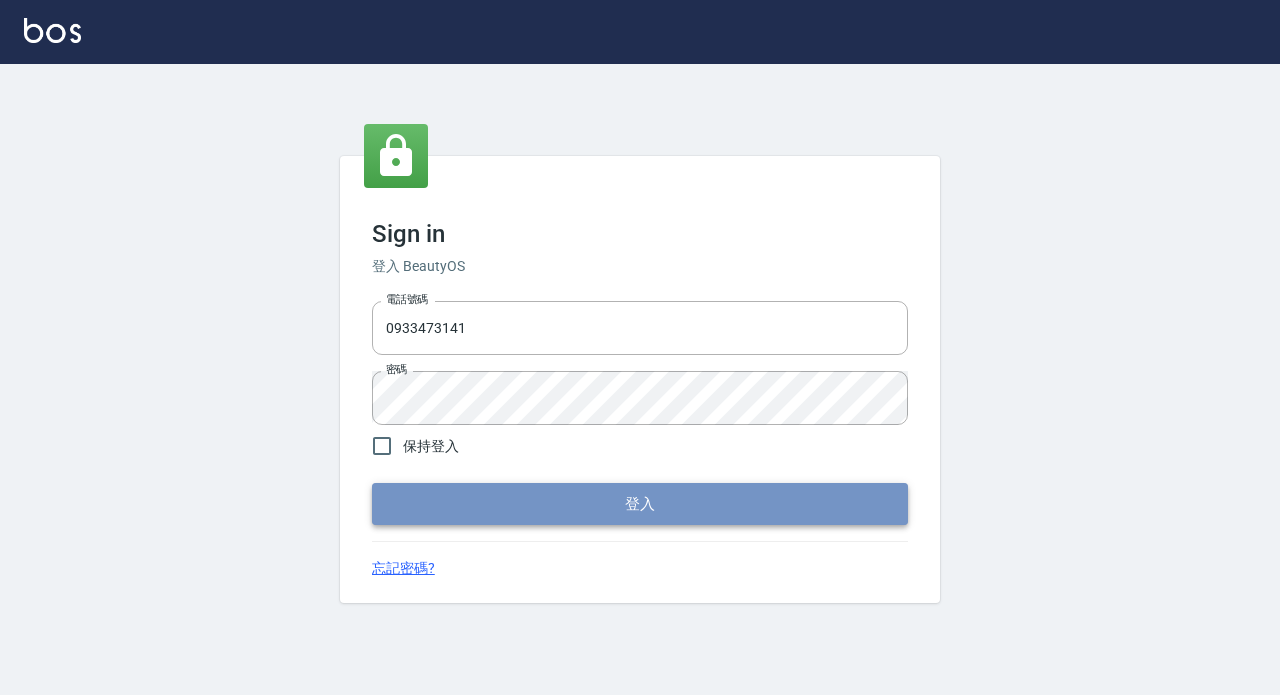 click on "登入" at bounding box center (640, 504) 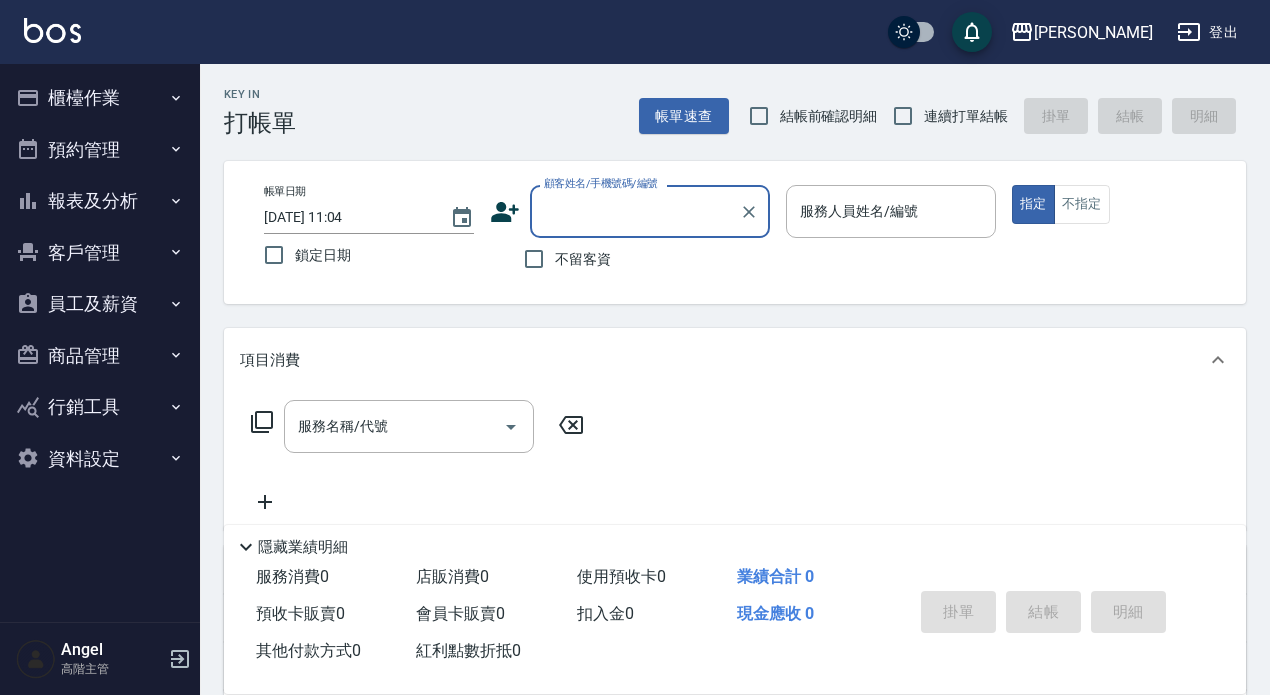 click on "報表及分析" at bounding box center (100, 201) 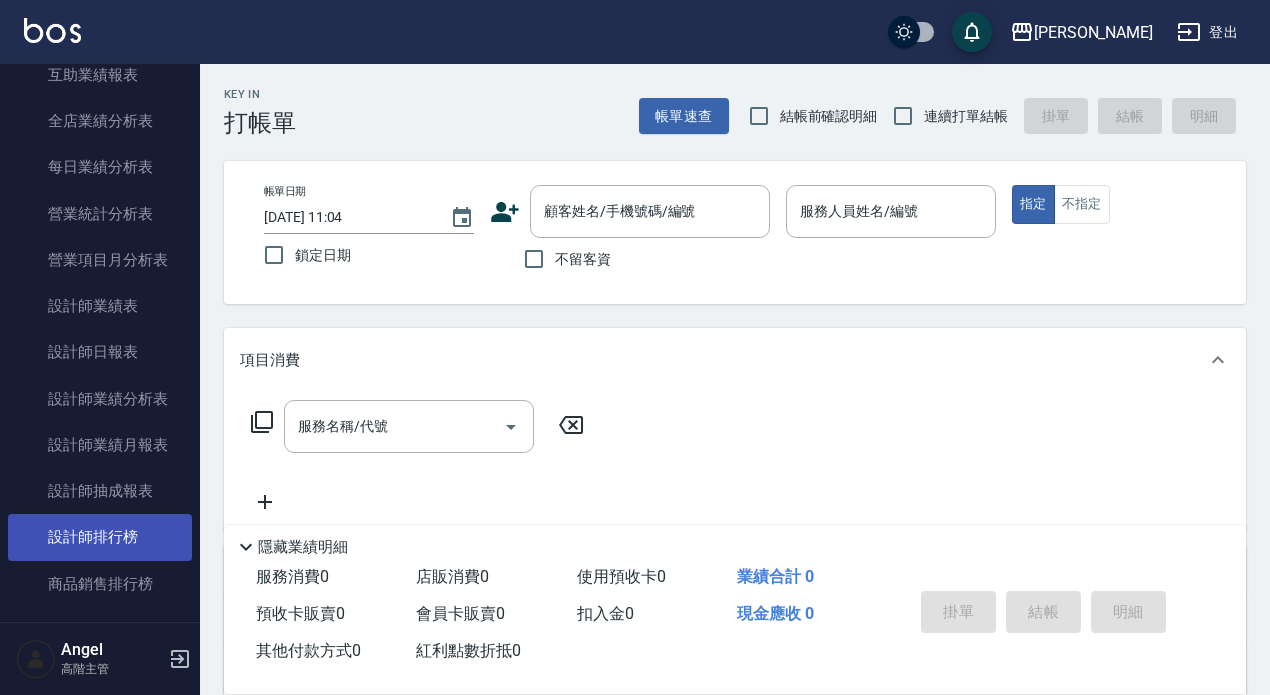 scroll, scrollTop: 600, scrollLeft: 0, axis: vertical 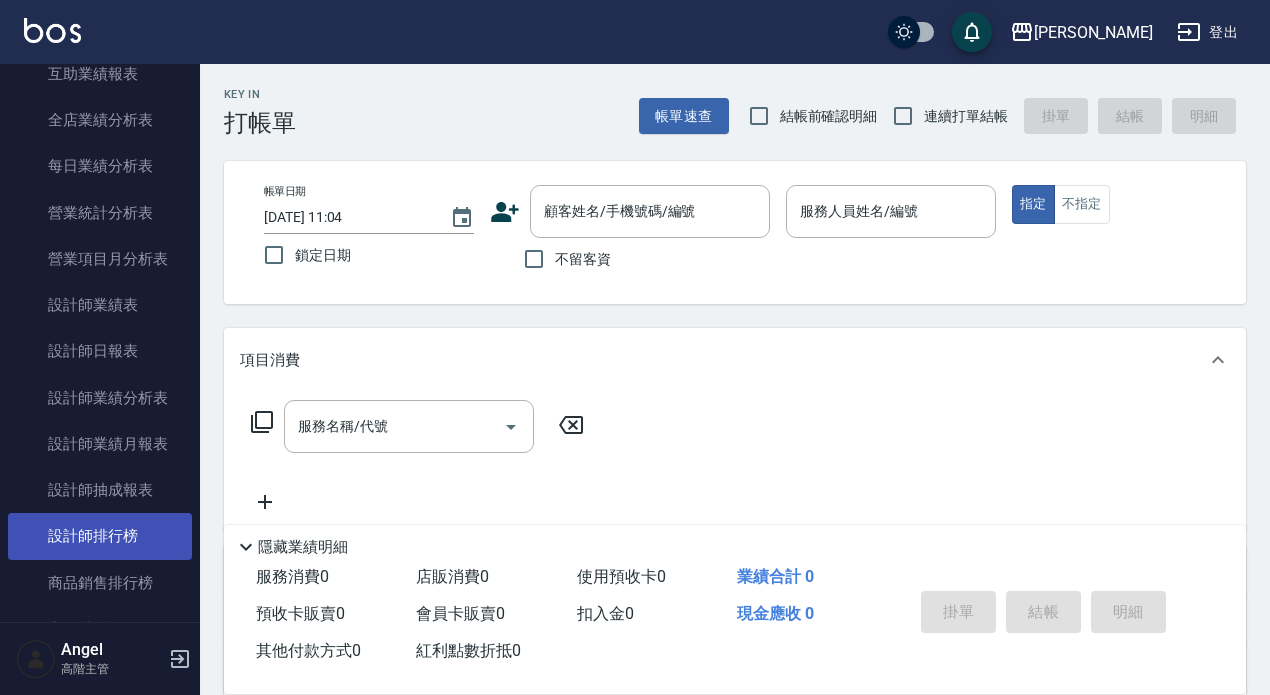 click on "設計師排行榜" at bounding box center (100, 536) 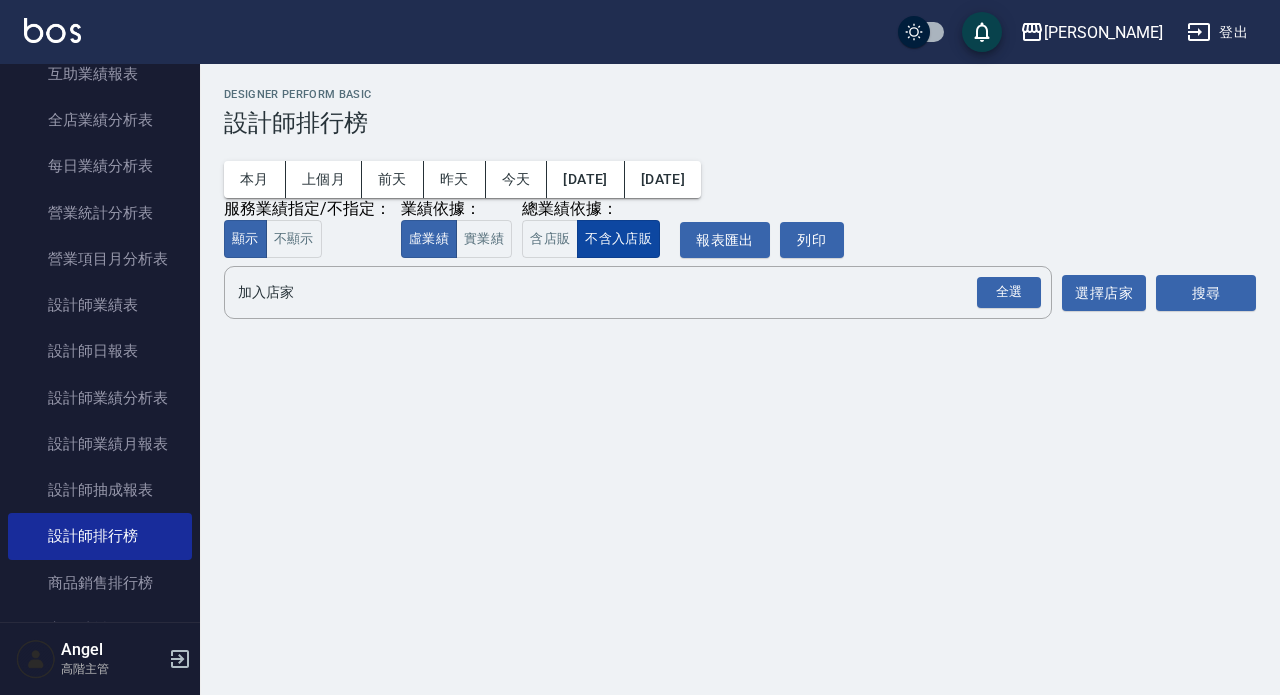 click on "不含入店販" at bounding box center [618, 239] 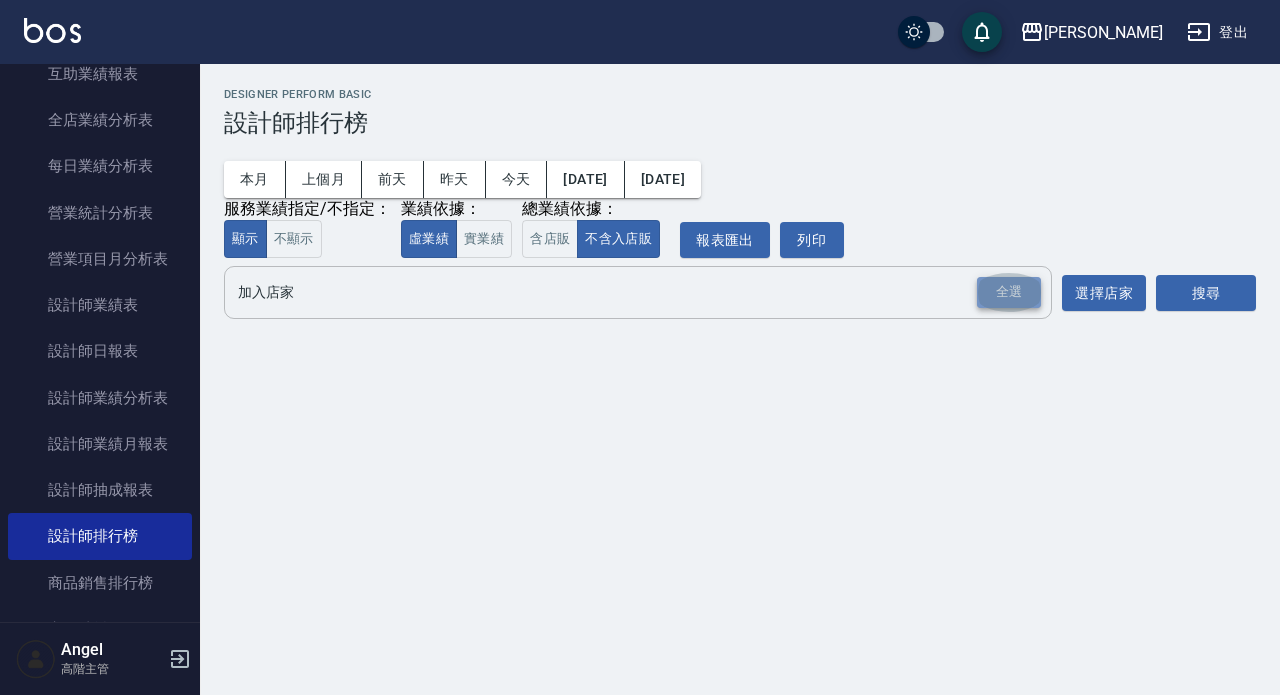 click on "全選" at bounding box center (1009, 292) 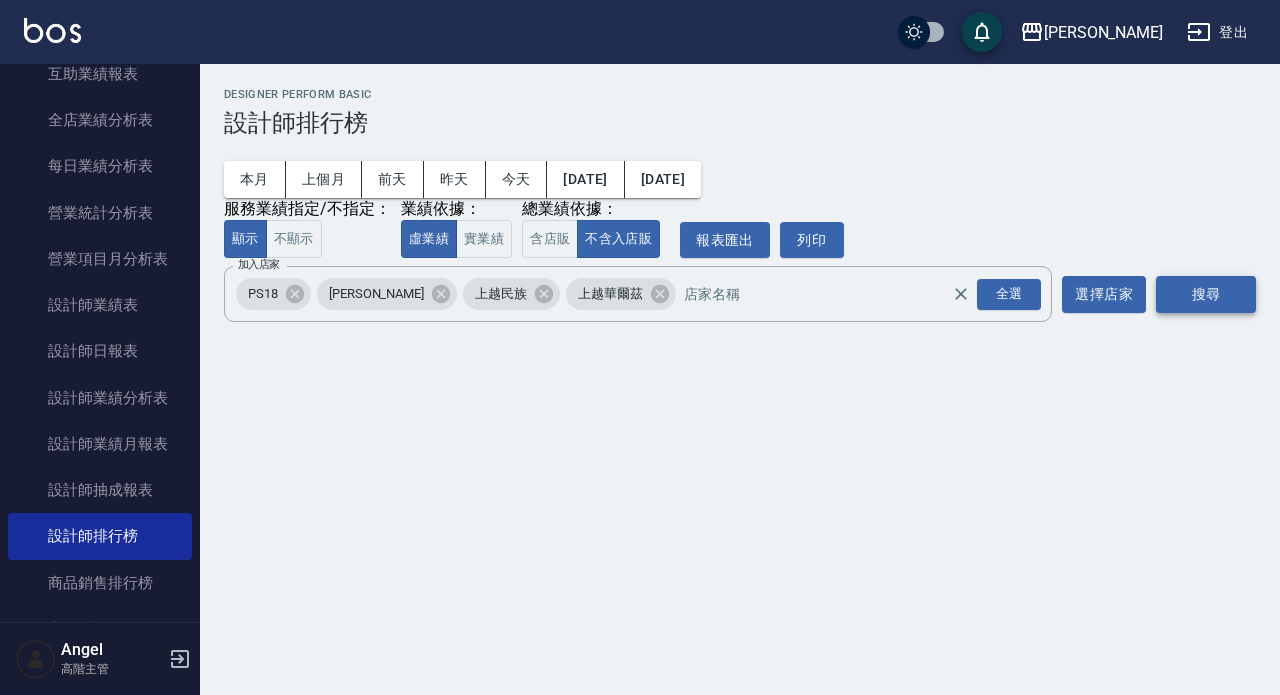 click on "搜尋" at bounding box center [1206, 294] 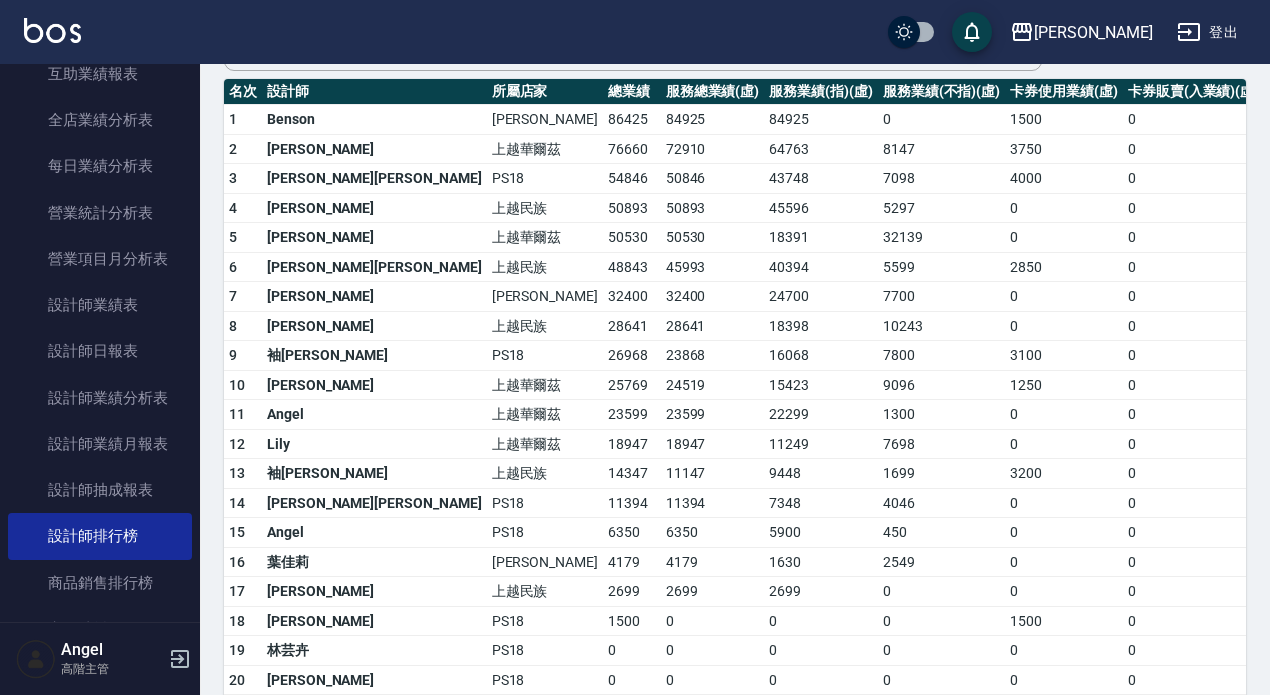 scroll, scrollTop: 300, scrollLeft: 0, axis: vertical 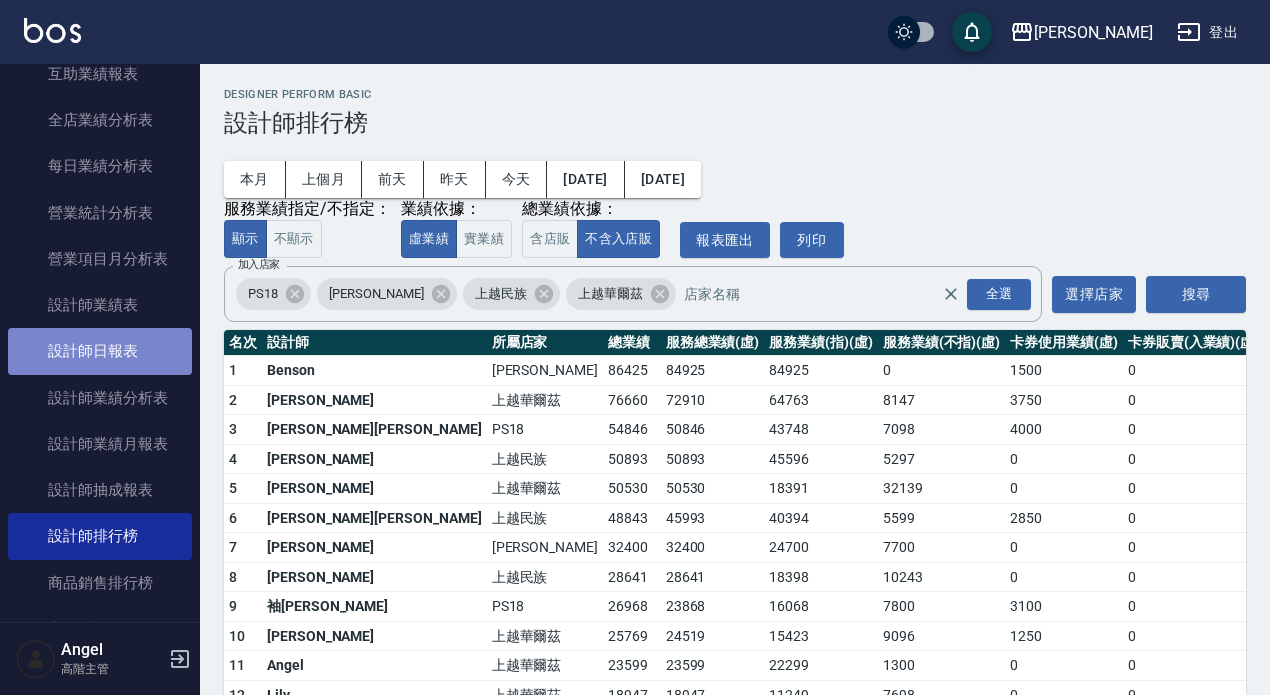 click on "設計師日報表" at bounding box center [100, 351] 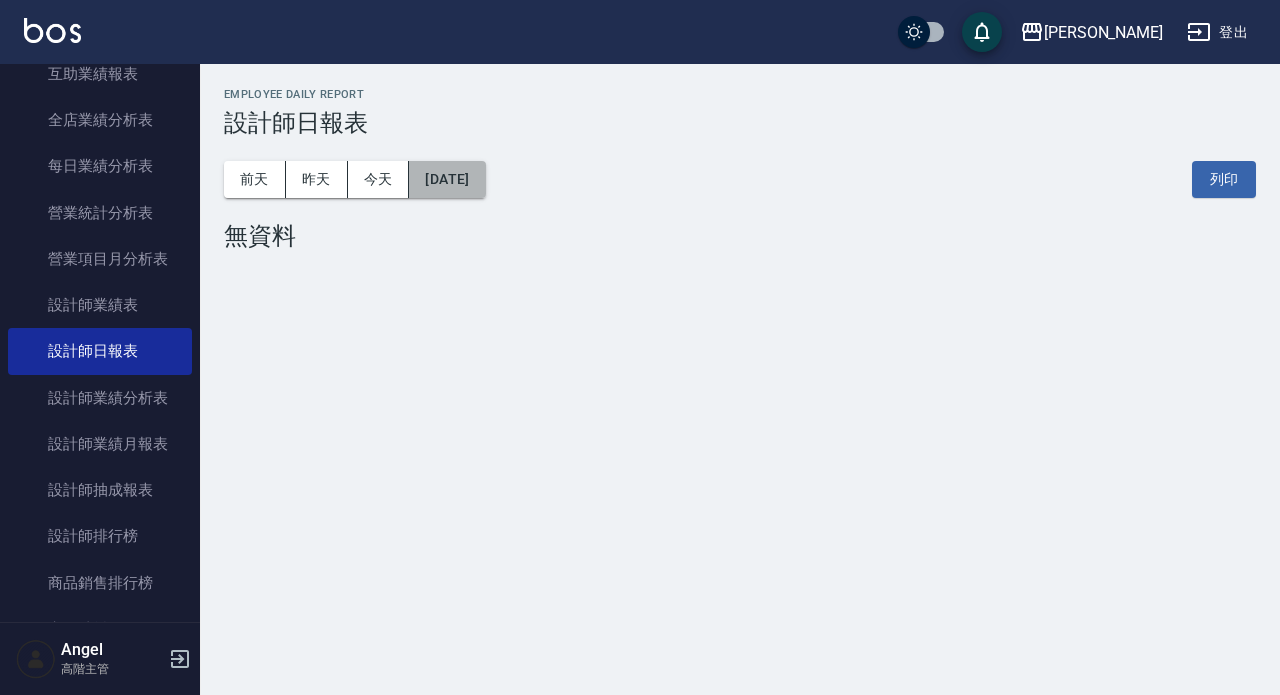 click on "[DATE]" at bounding box center (447, 179) 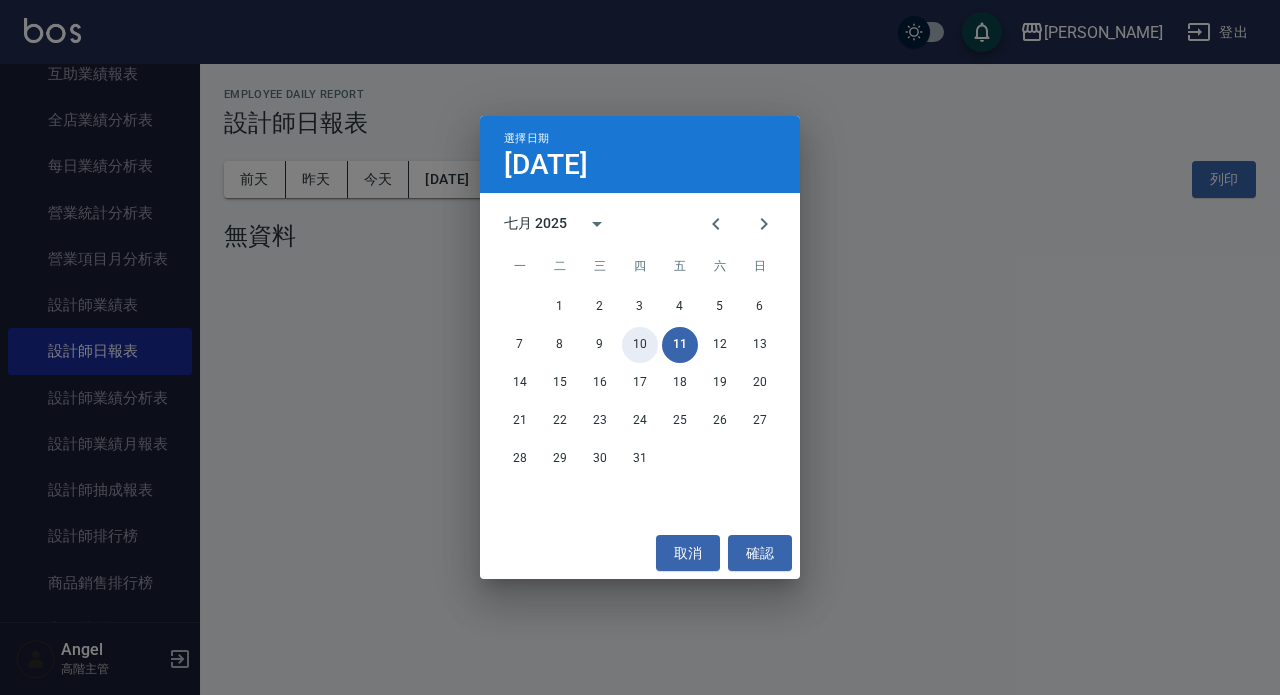 click on "10" at bounding box center [640, 345] 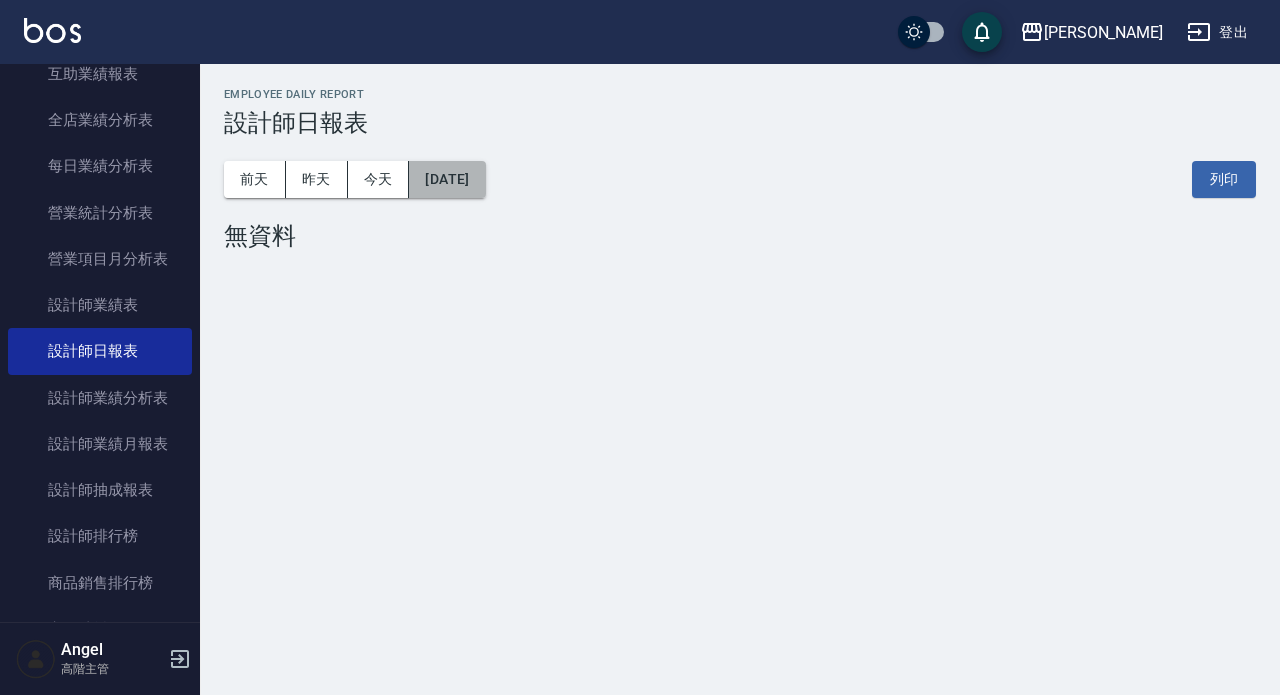click on "2025/07/10" at bounding box center [447, 179] 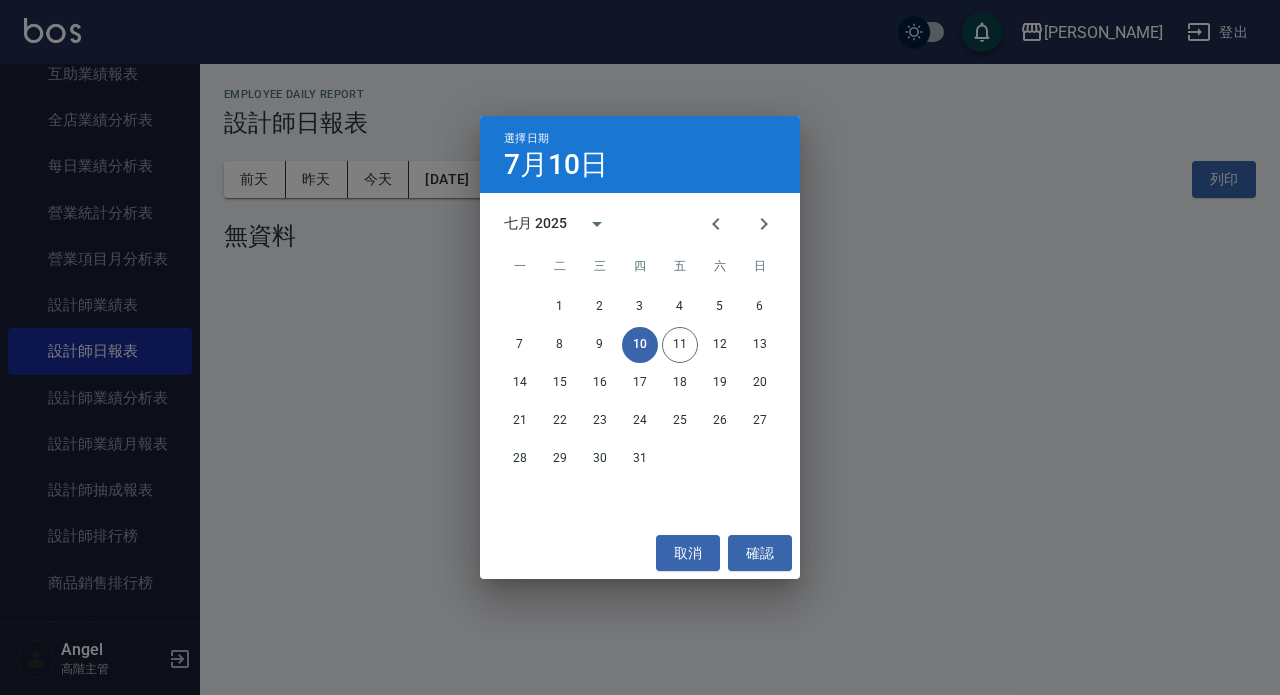 click on "10" at bounding box center (640, 345) 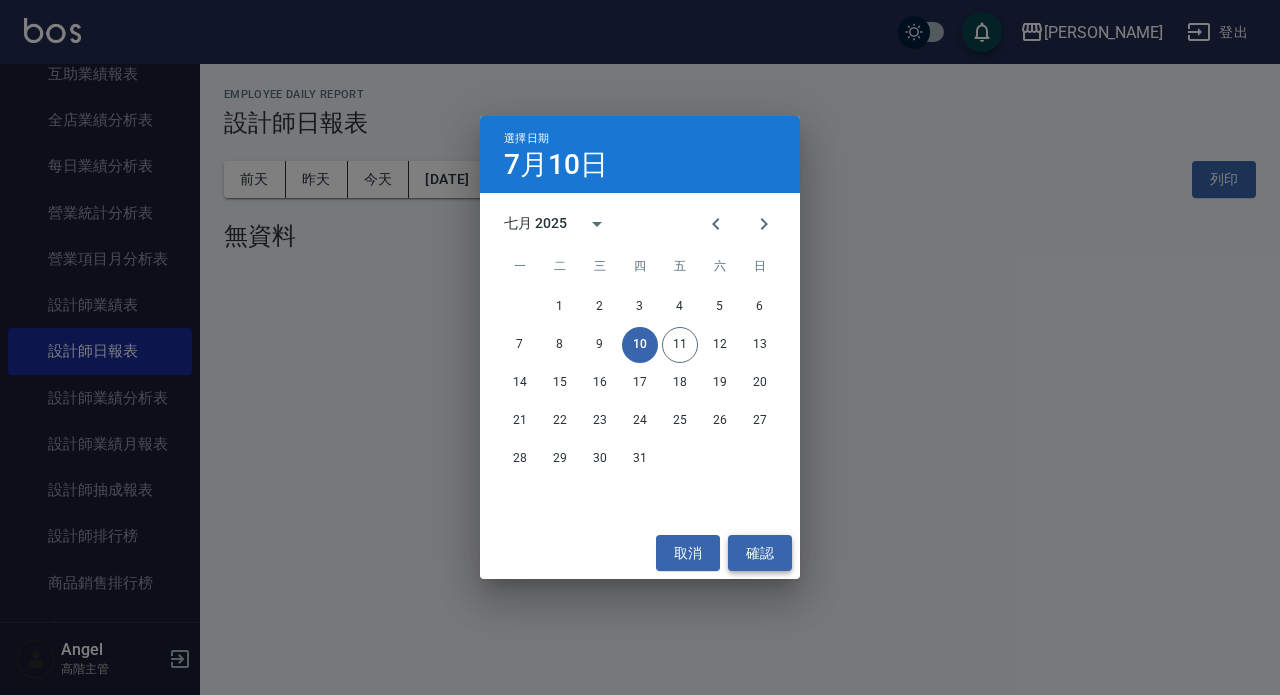 click on "確認" at bounding box center [760, 553] 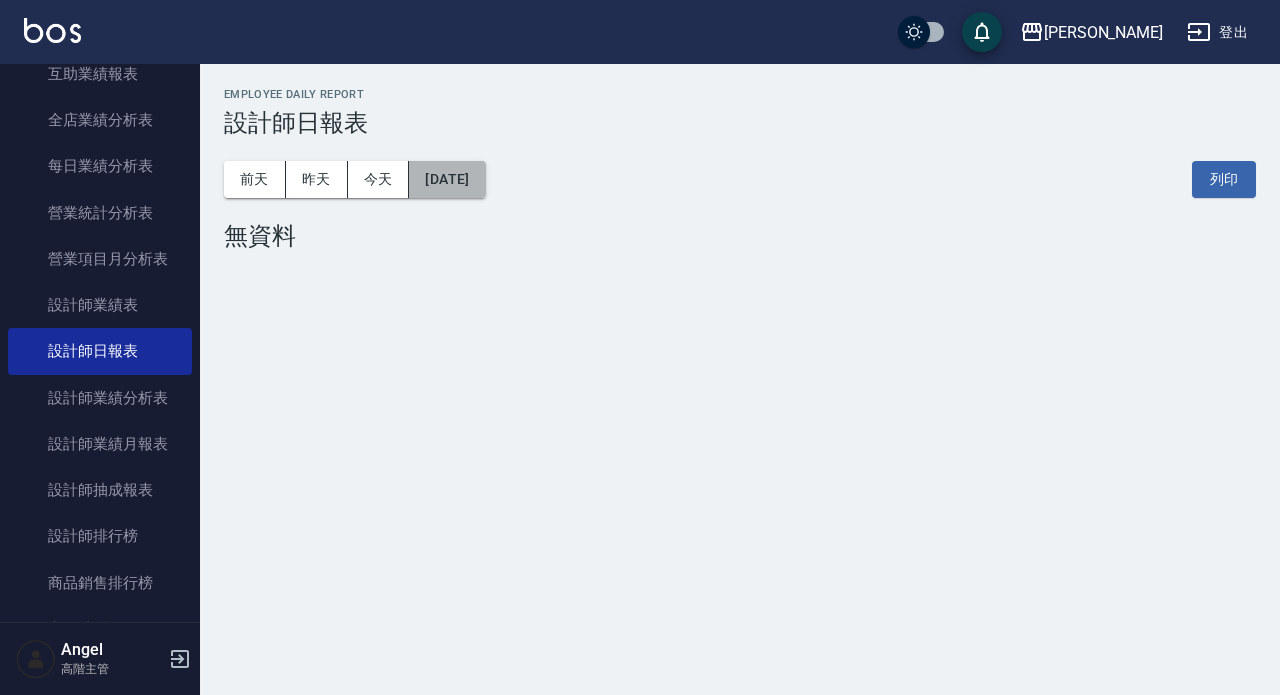 click on "2025/07/10" at bounding box center (447, 179) 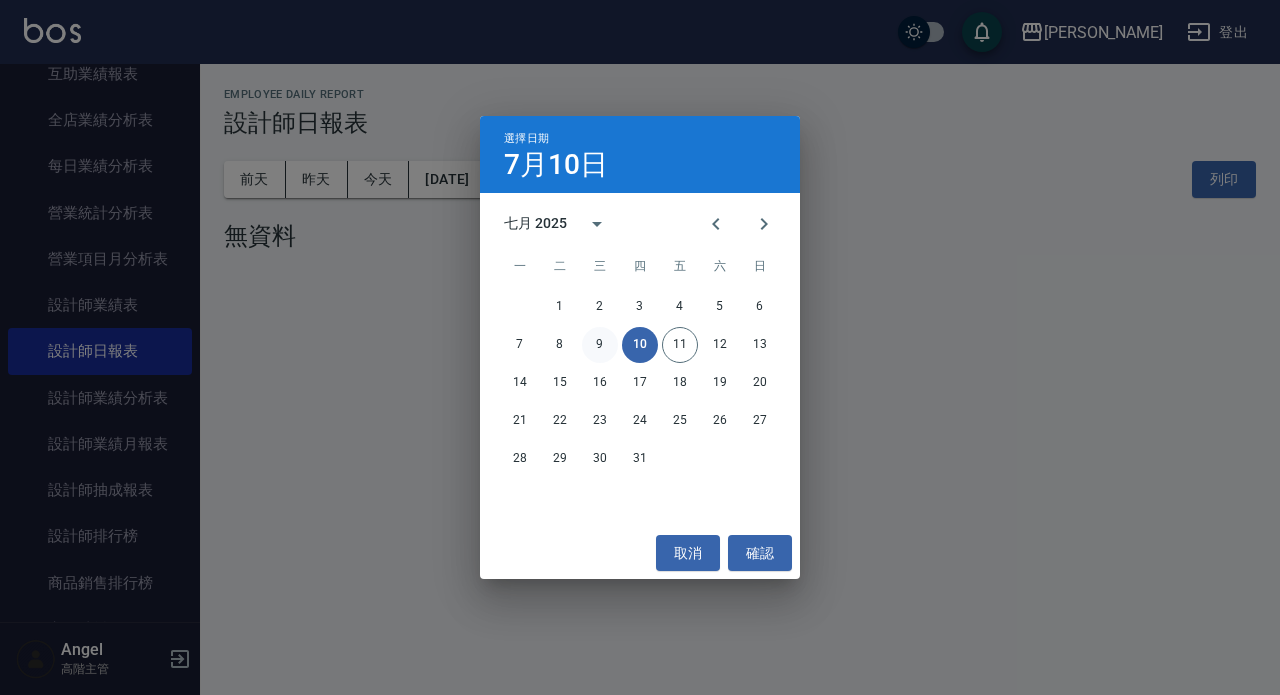 click on "9" at bounding box center [600, 345] 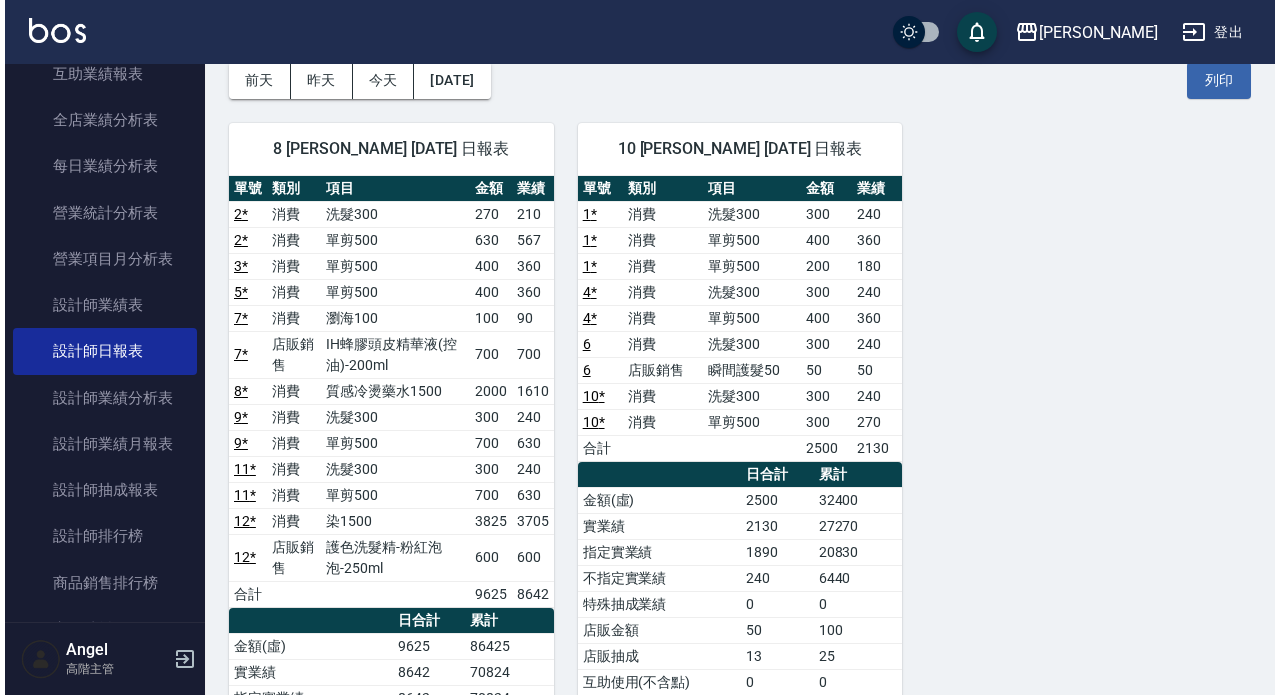 scroll, scrollTop: 100, scrollLeft: 0, axis: vertical 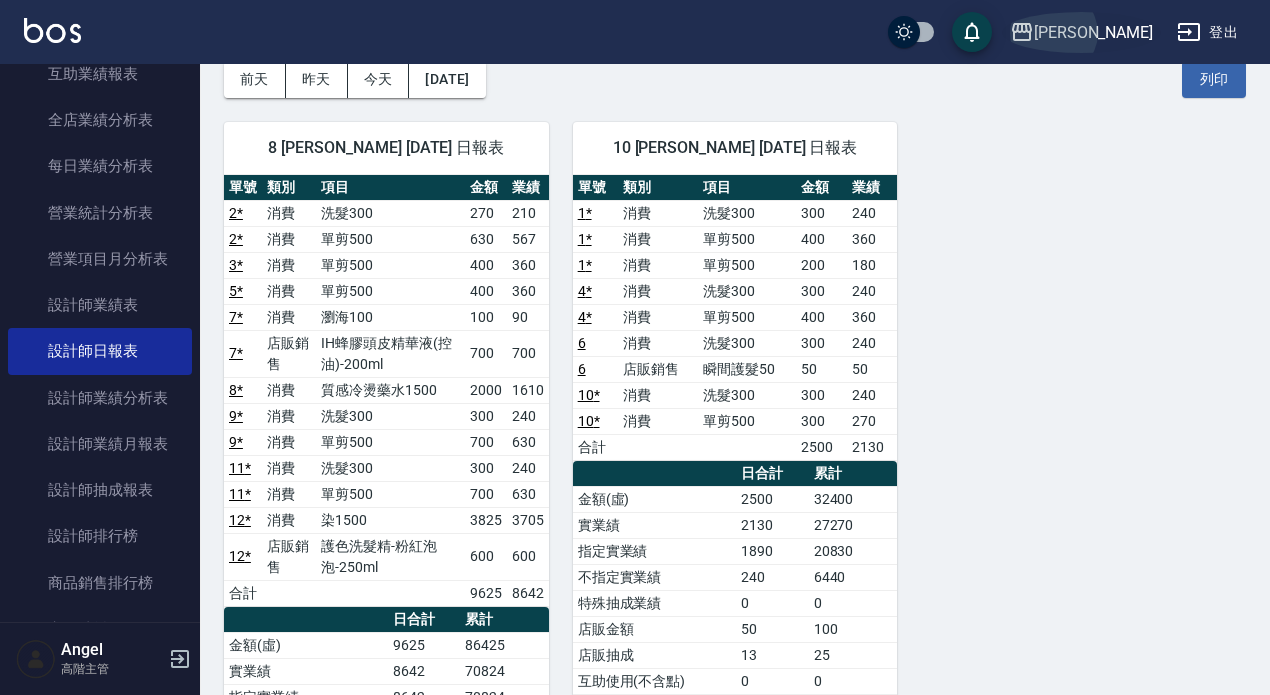 click on "上越三和" at bounding box center (1093, 32) 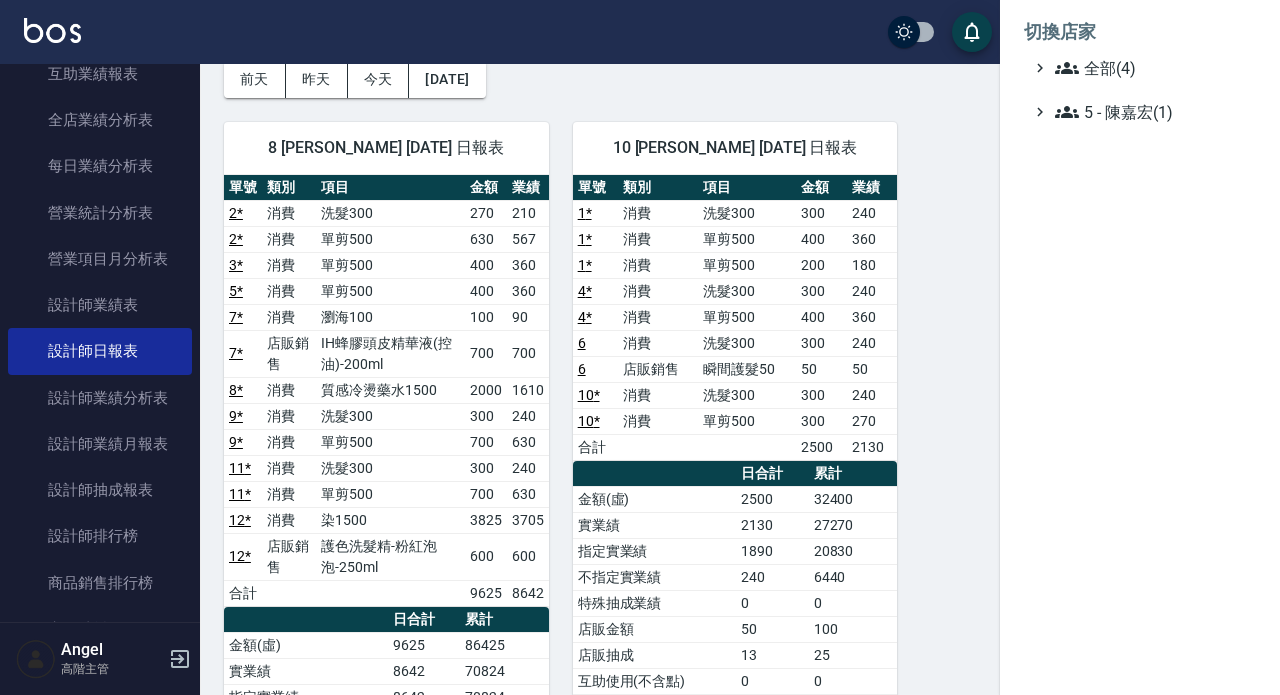 click at bounding box center (640, 347) 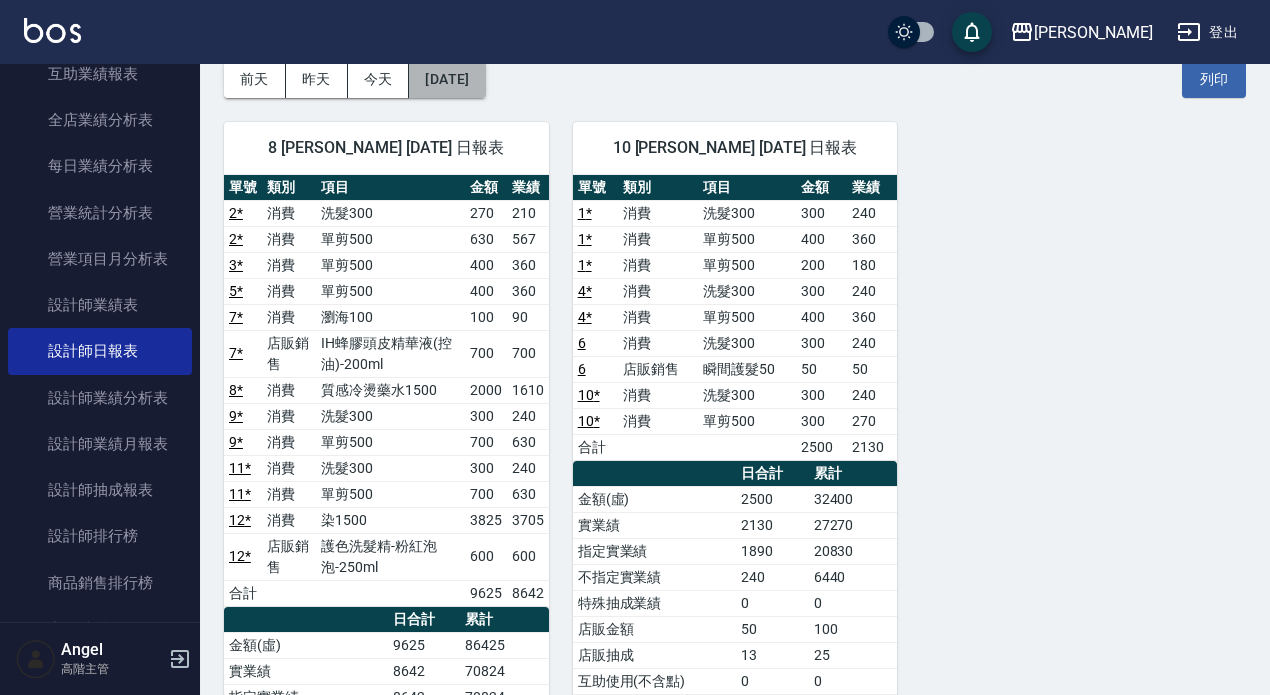 click on "2025/07/09" at bounding box center (447, 79) 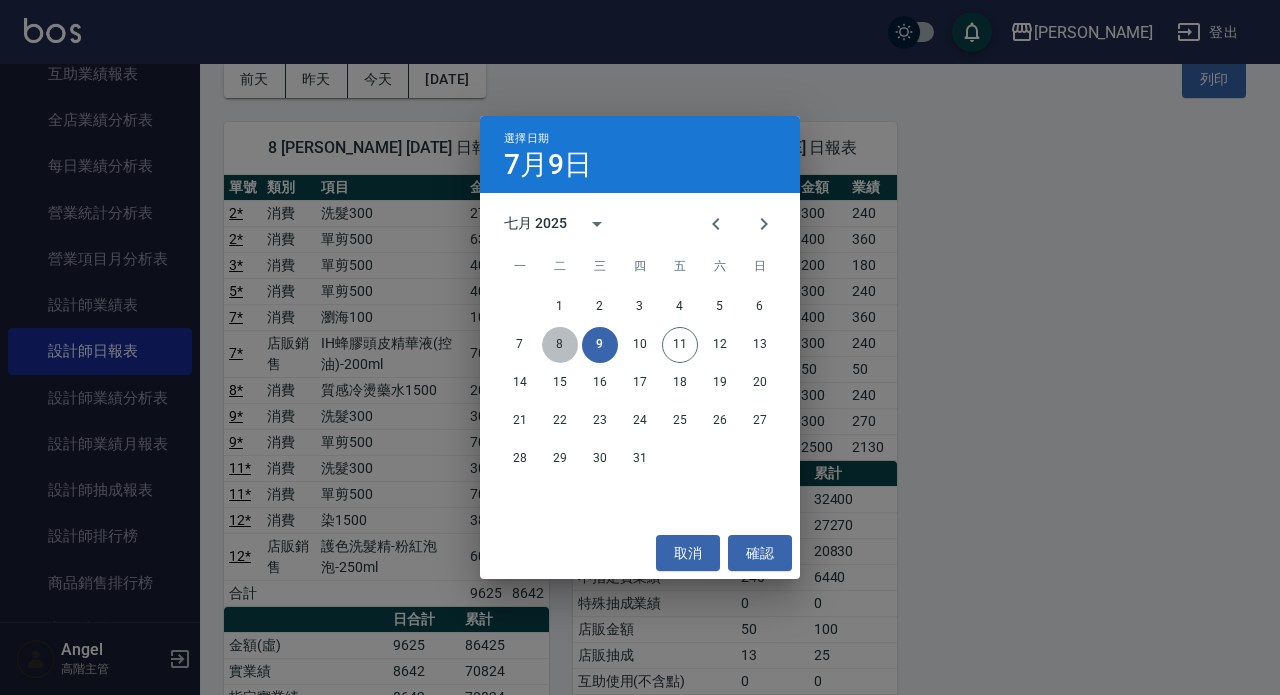 click on "8" at bounding box center [560, 345] 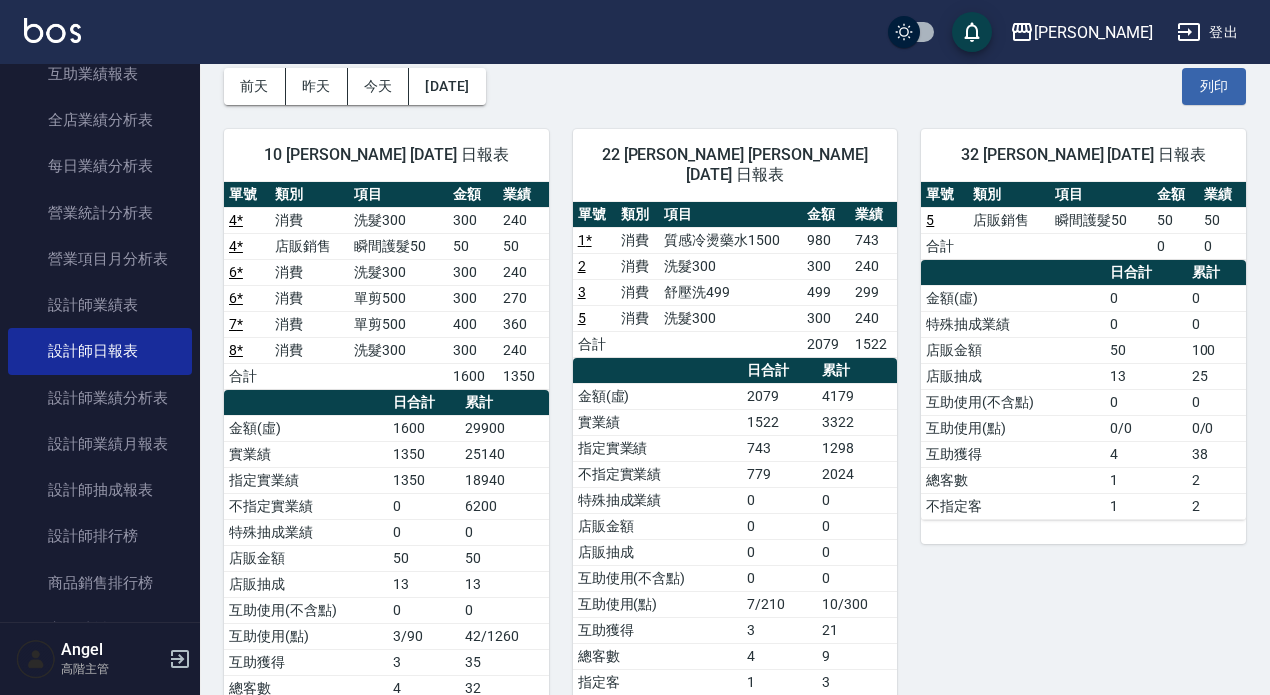 scroll, scrollTop: 0, scrollLeft: 0, axis: both 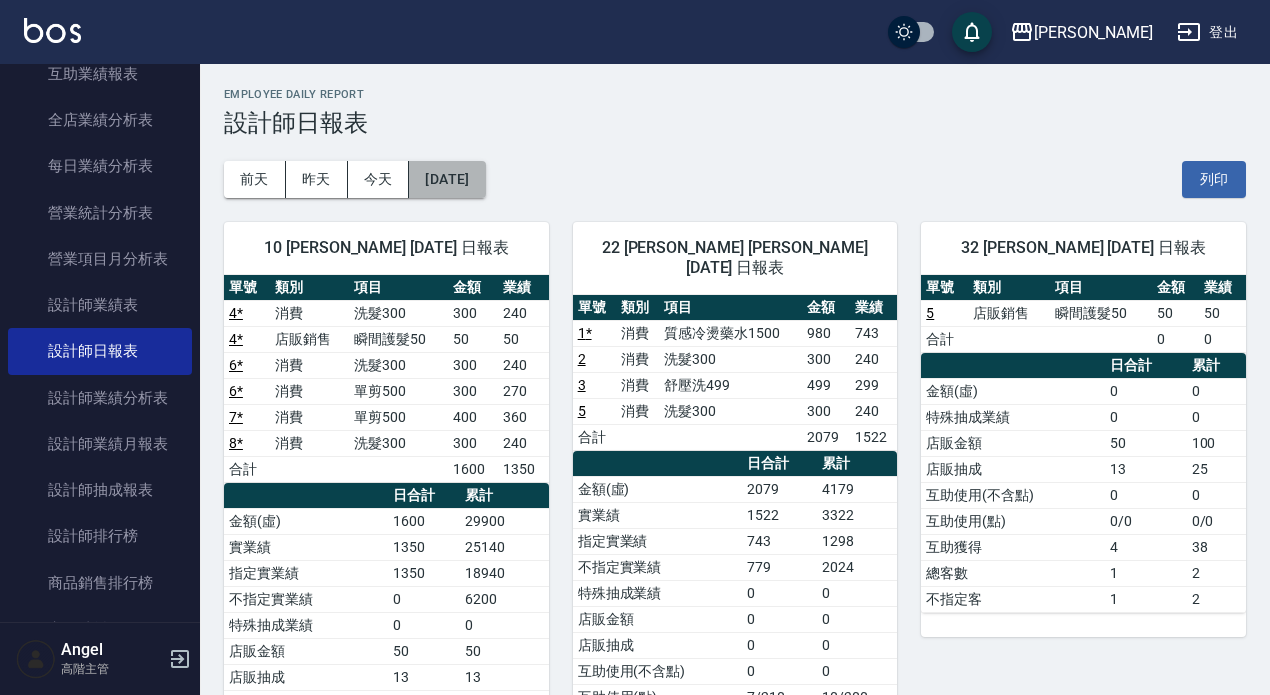 click on "2025/07/08" at bounding box center [447, 179] 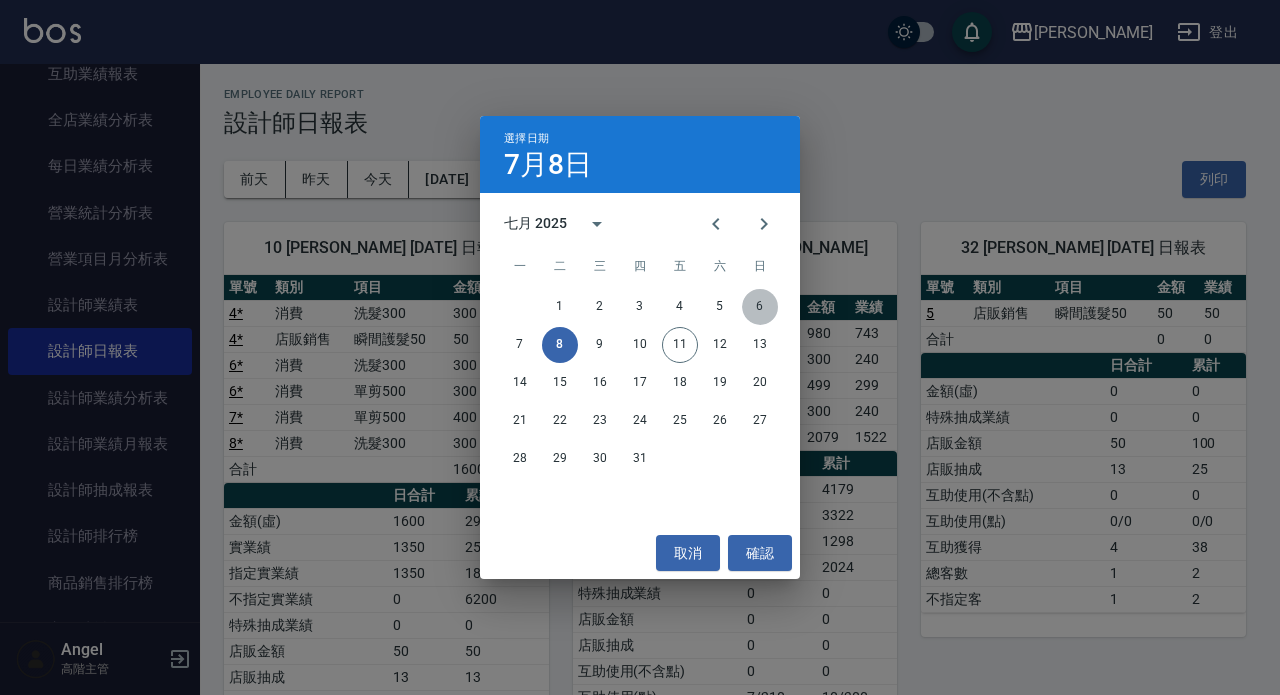 click on "6" at bounding box center [760, 307] 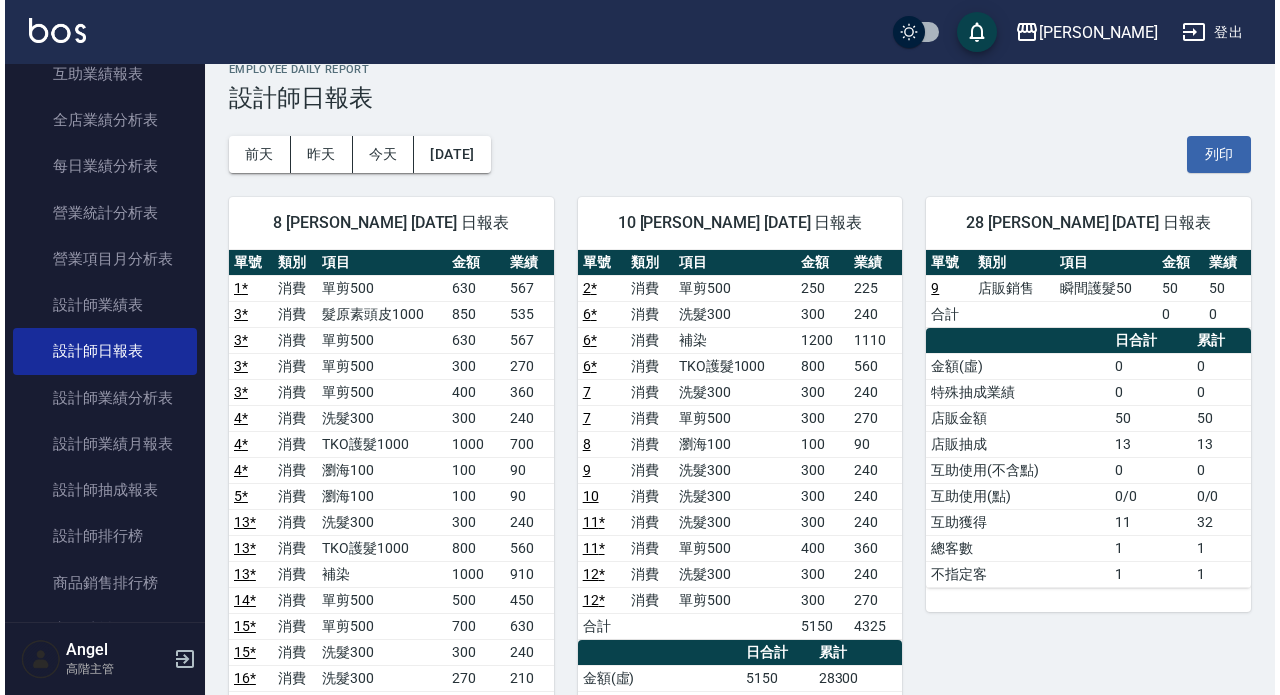 scroll, scrollTop: 0, scrollLeft: 0, axis: both 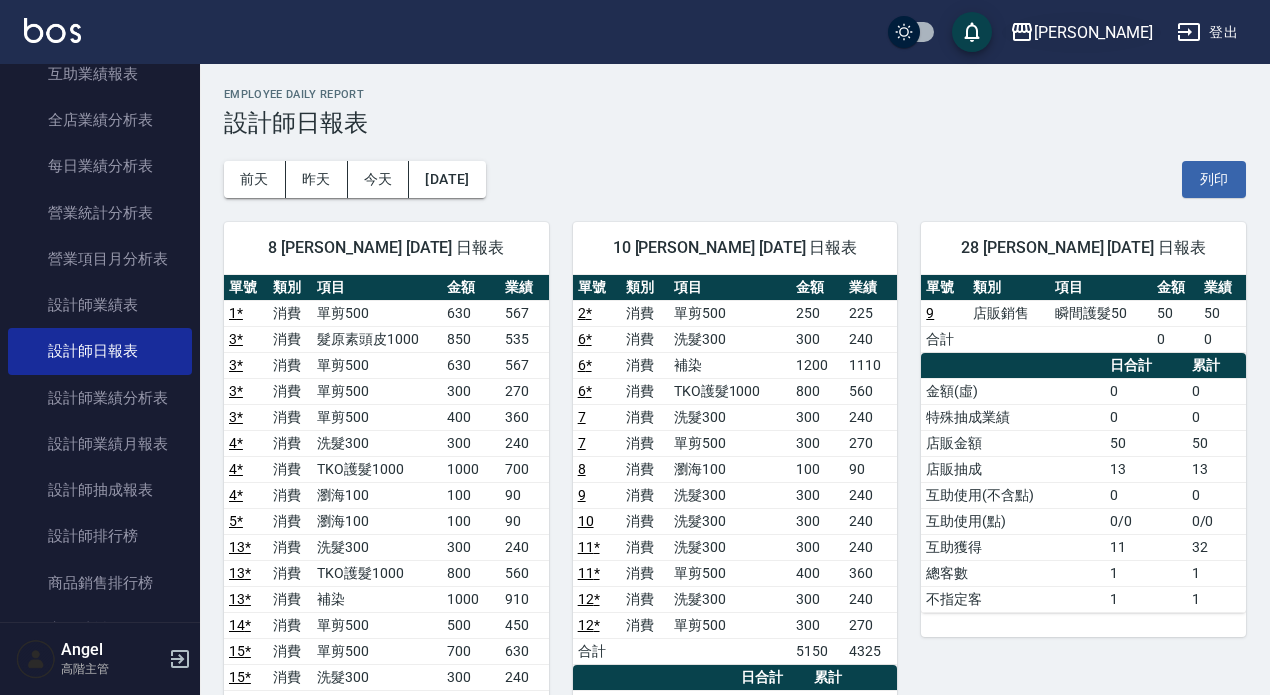 click on "上越三和" at bounding box center (1093, 32) 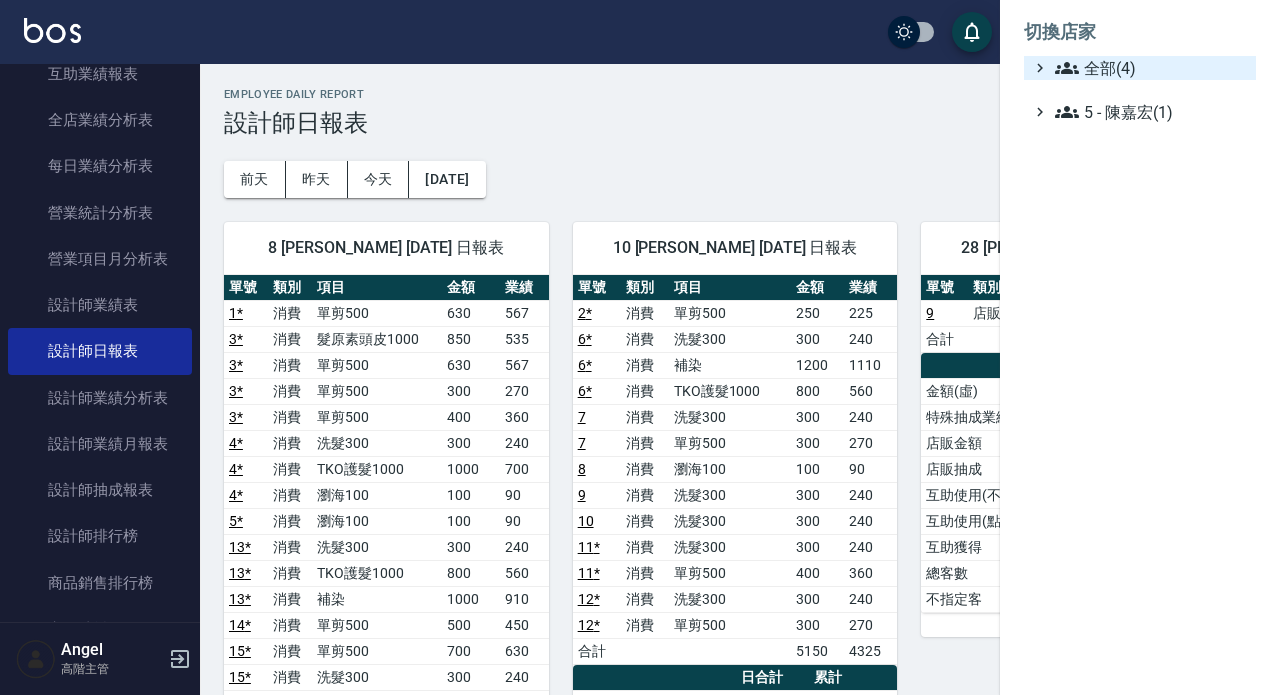 click on "全部(4)" at bounding box center (1151, 68) 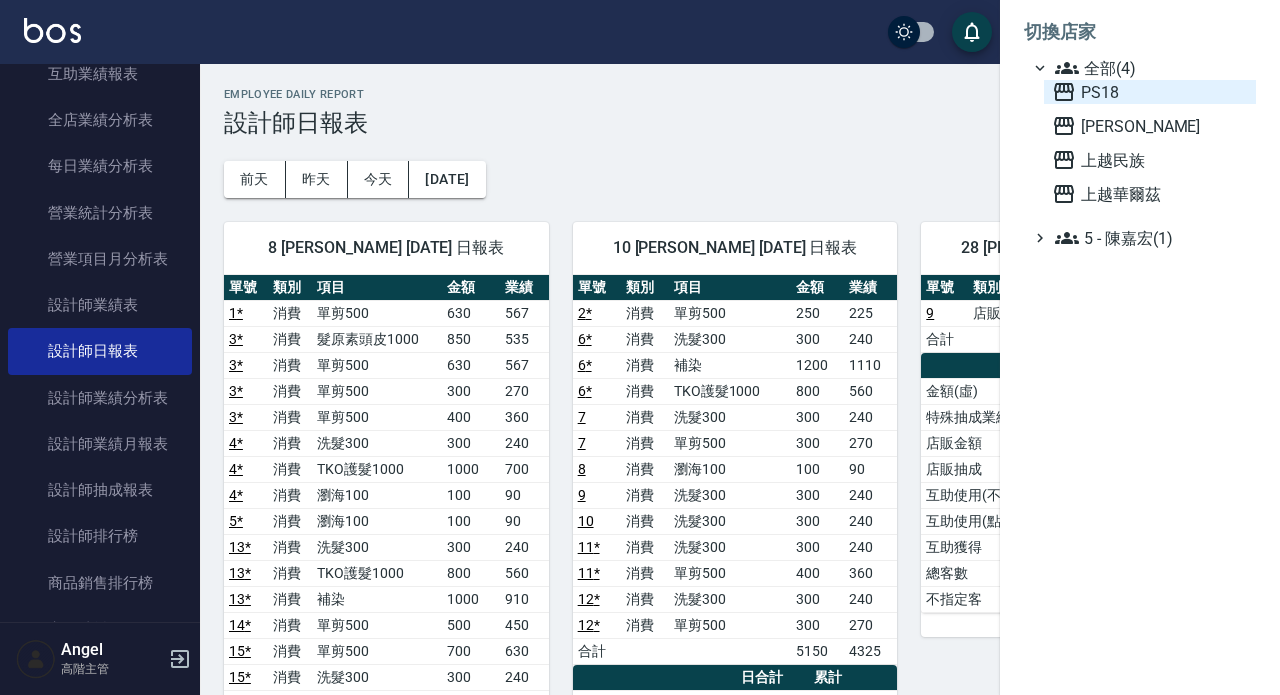click on "PS18" at bounding box center [1150, 92] 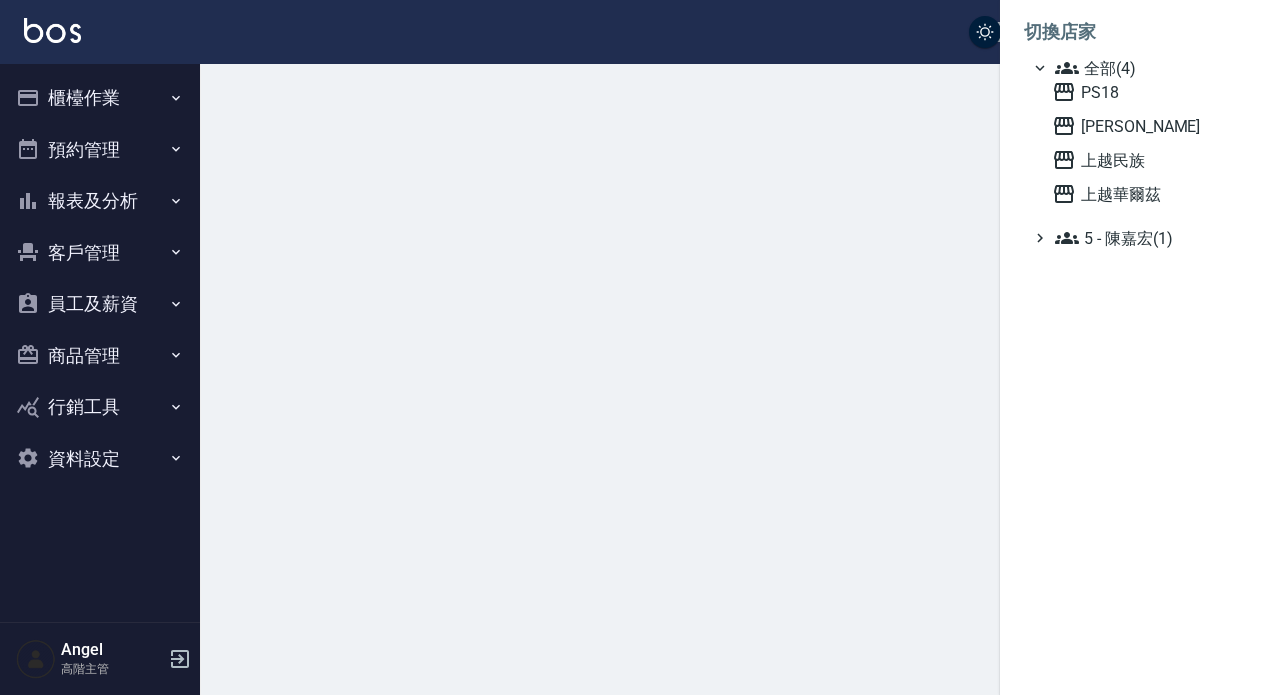 scroll, scrollTop: 0, scrollLeft: 0, axis: both 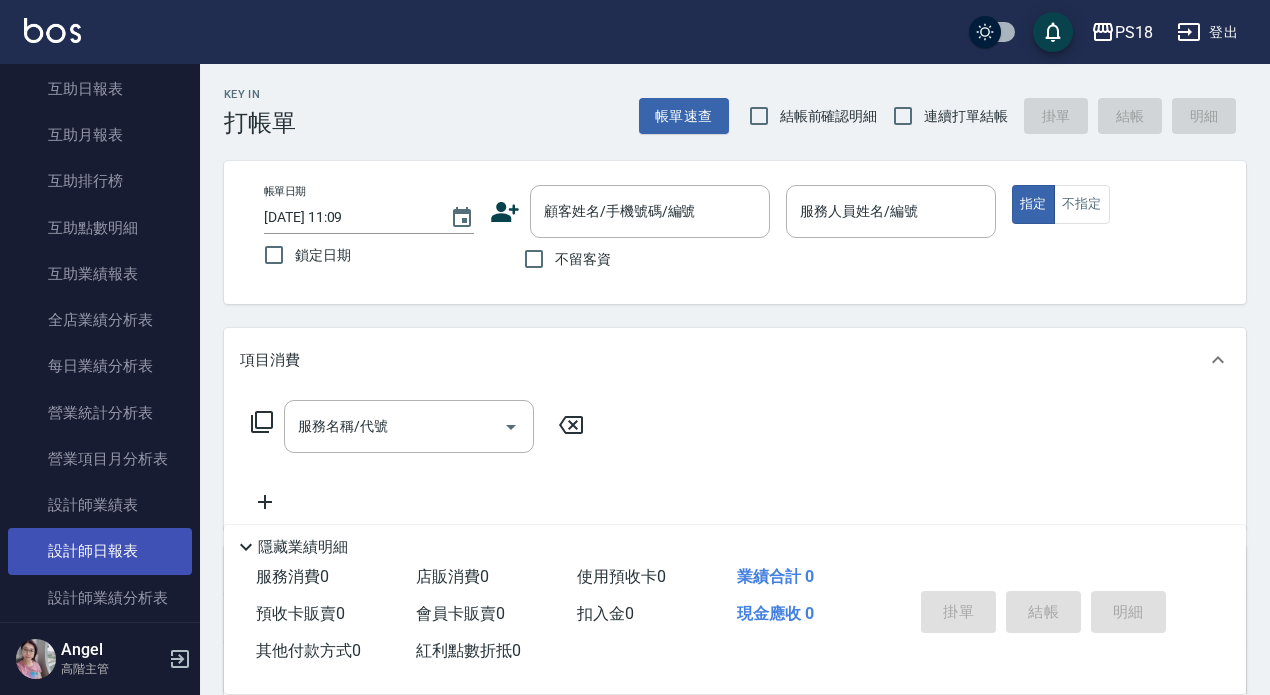 click on "設計師日報表" at bounding box center (100, 551) 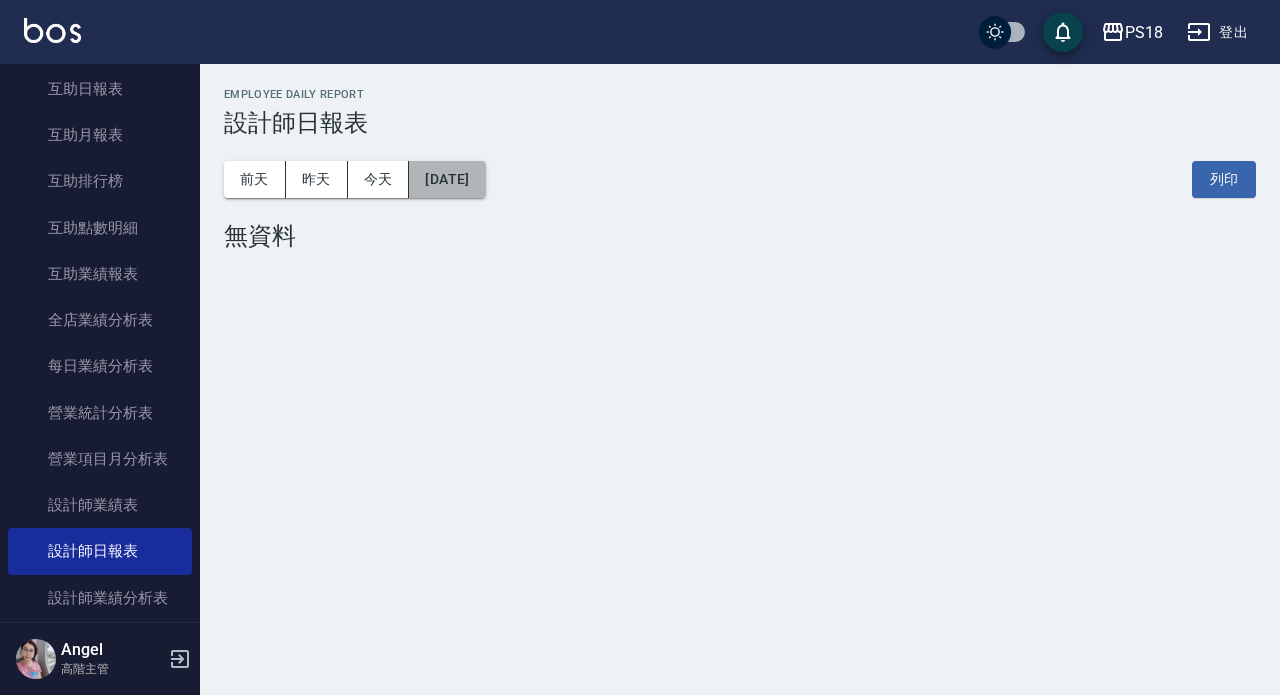 click on "[DATE]" at bounding box center (447, 179) 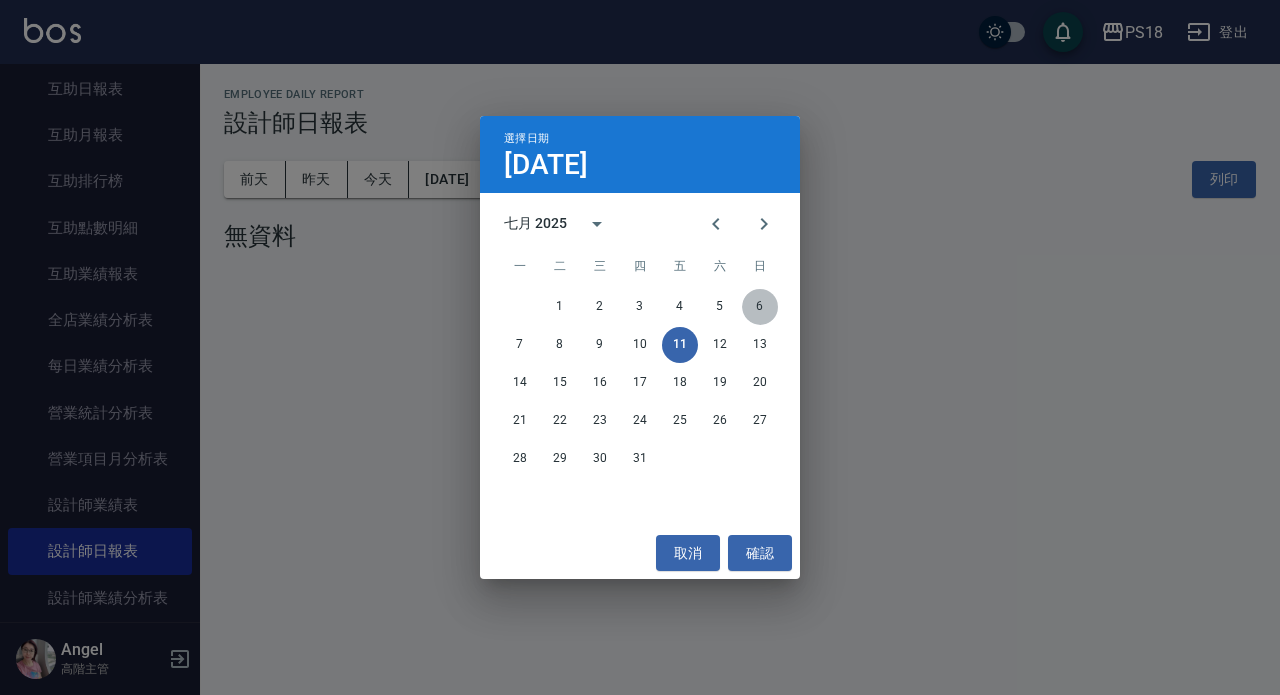 click on "6" at bounding box center [760, 307] 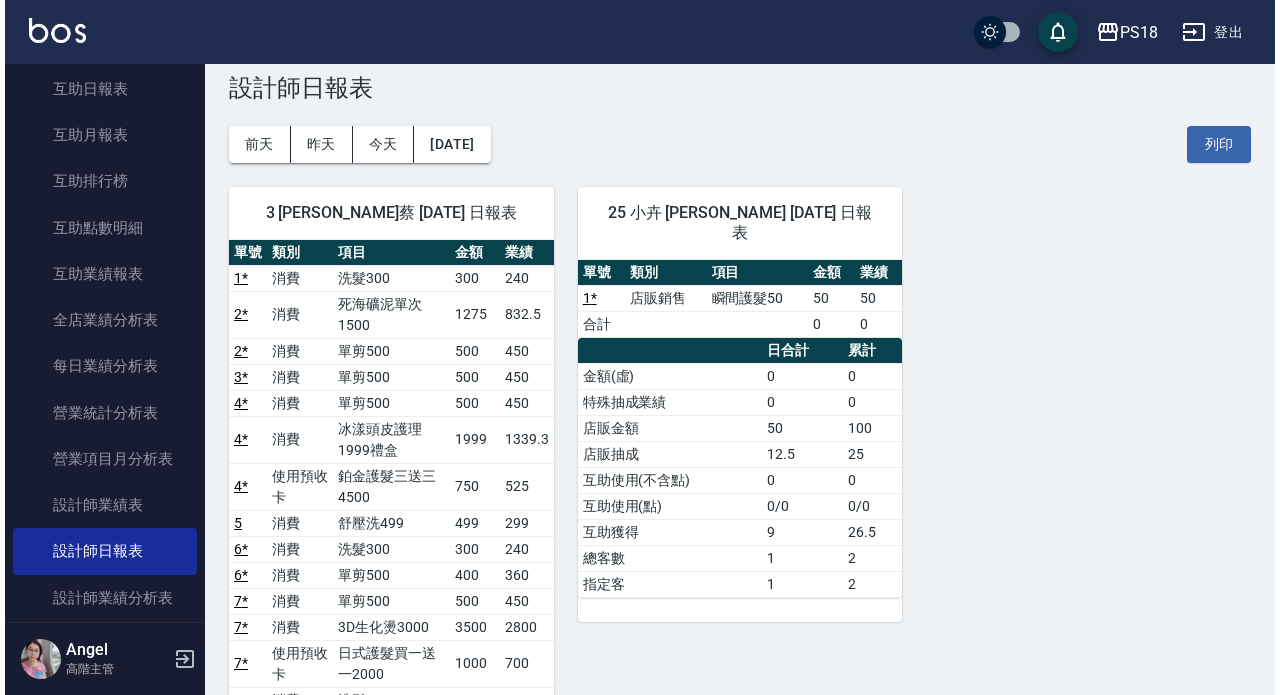 scroll, scrollTop: 0, scrollLeft: 0, axis: both 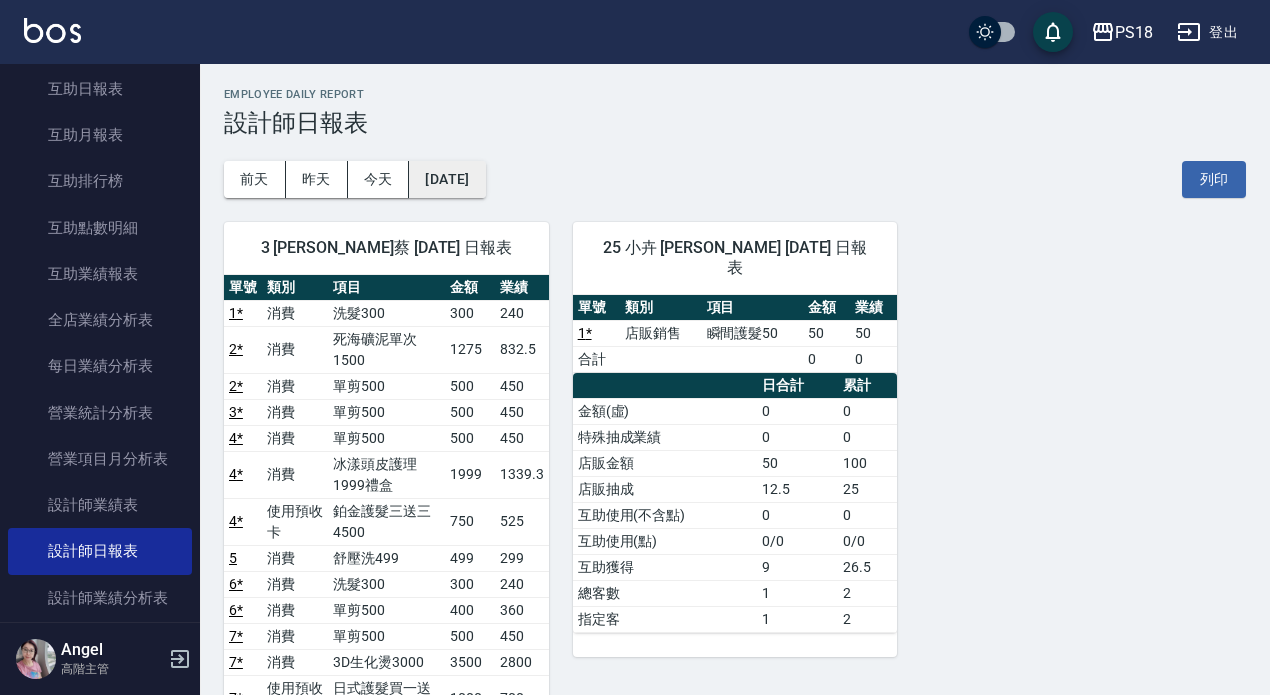 click on "[DATE]" at bounding box center [447, 179] 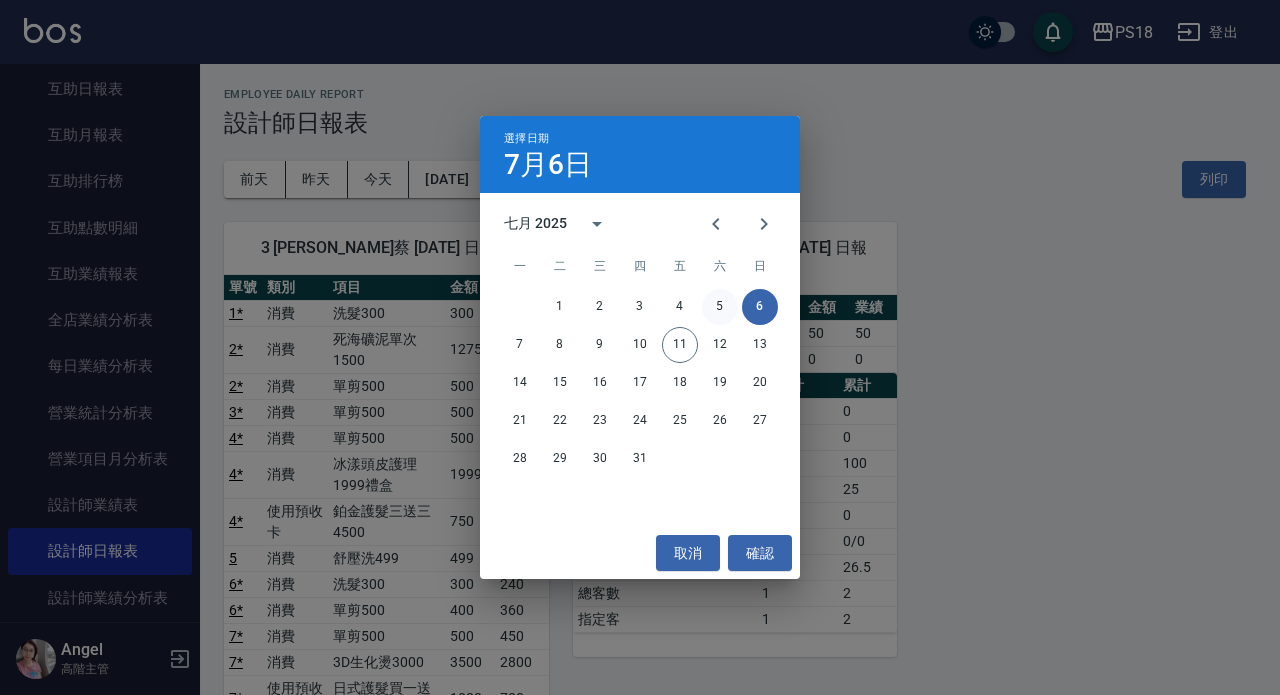 click on "5" at bounding box center [720, 307] 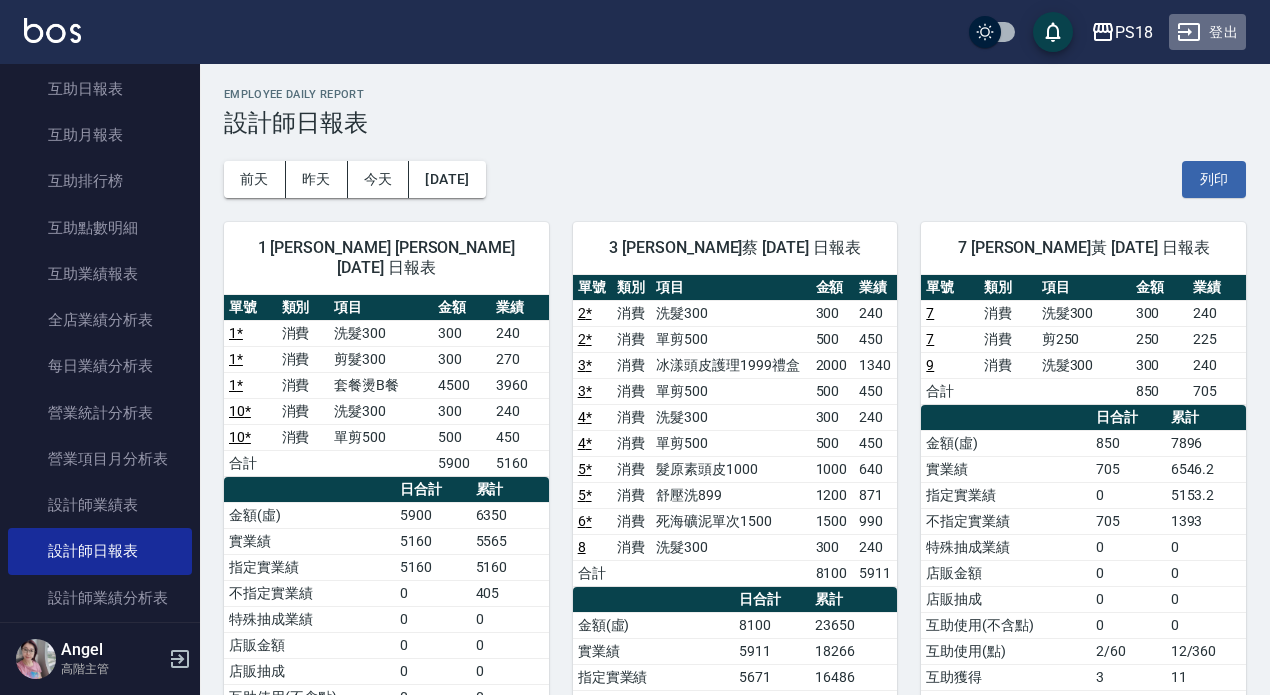 click on "登出" at bounding box center (1207, 32) 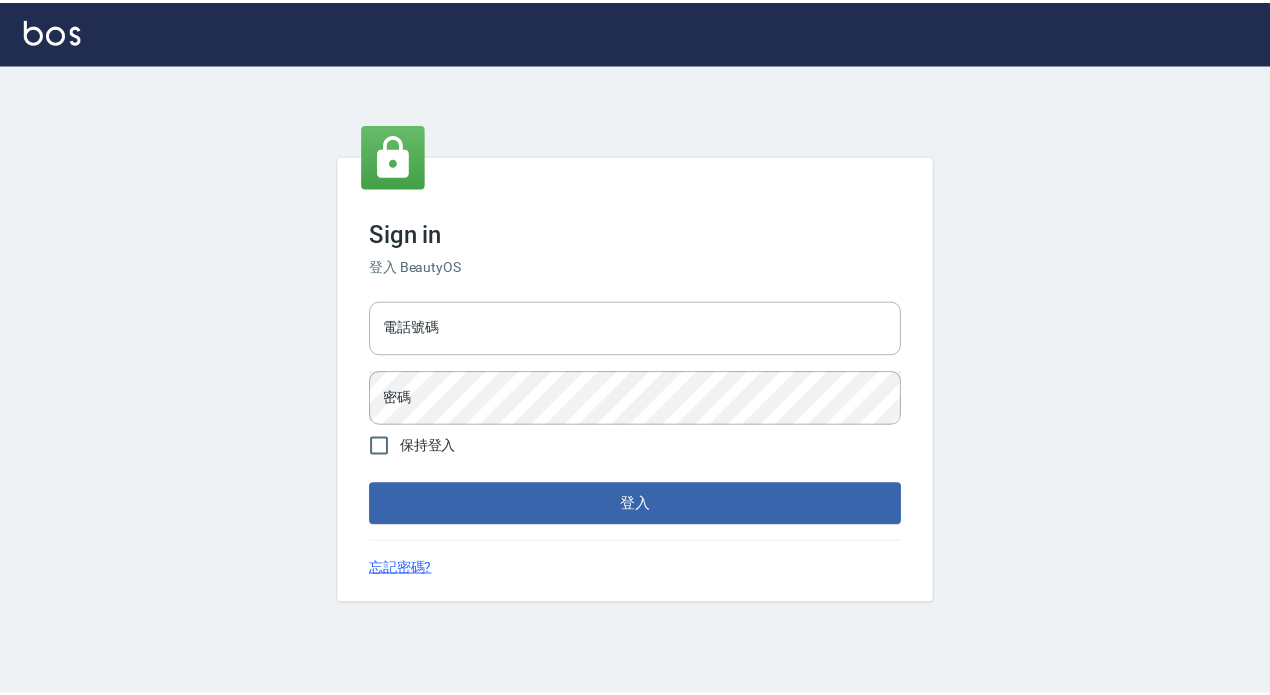 scroll, scrollTop: 0, scrollLeft: 0, axis: both 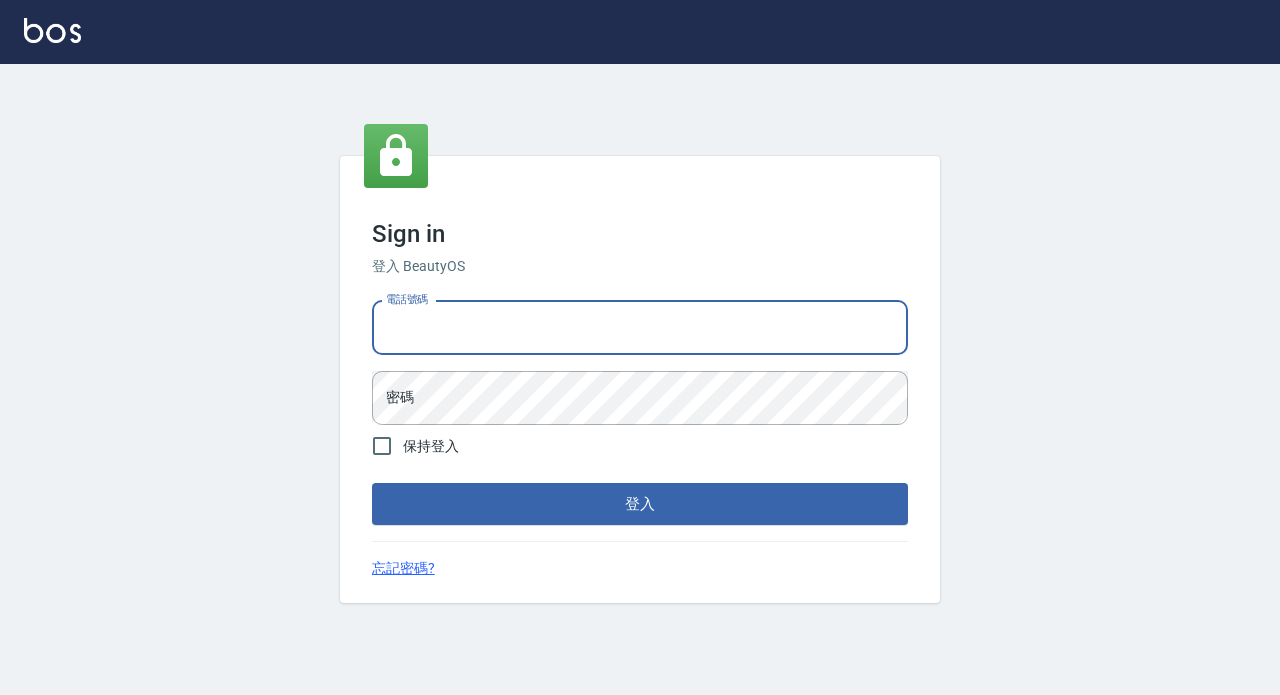 click on "電話號碼" at bounding box center [640, 328] 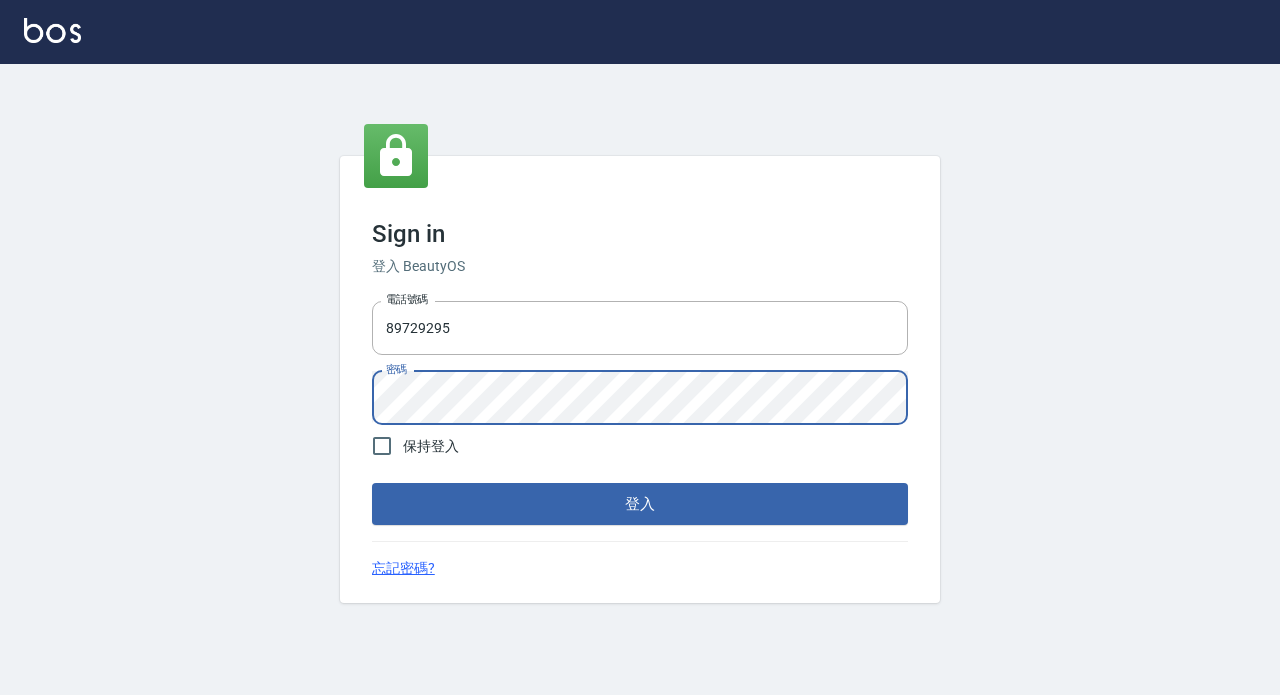 click on "登入" at bounding box center (640, 504) 